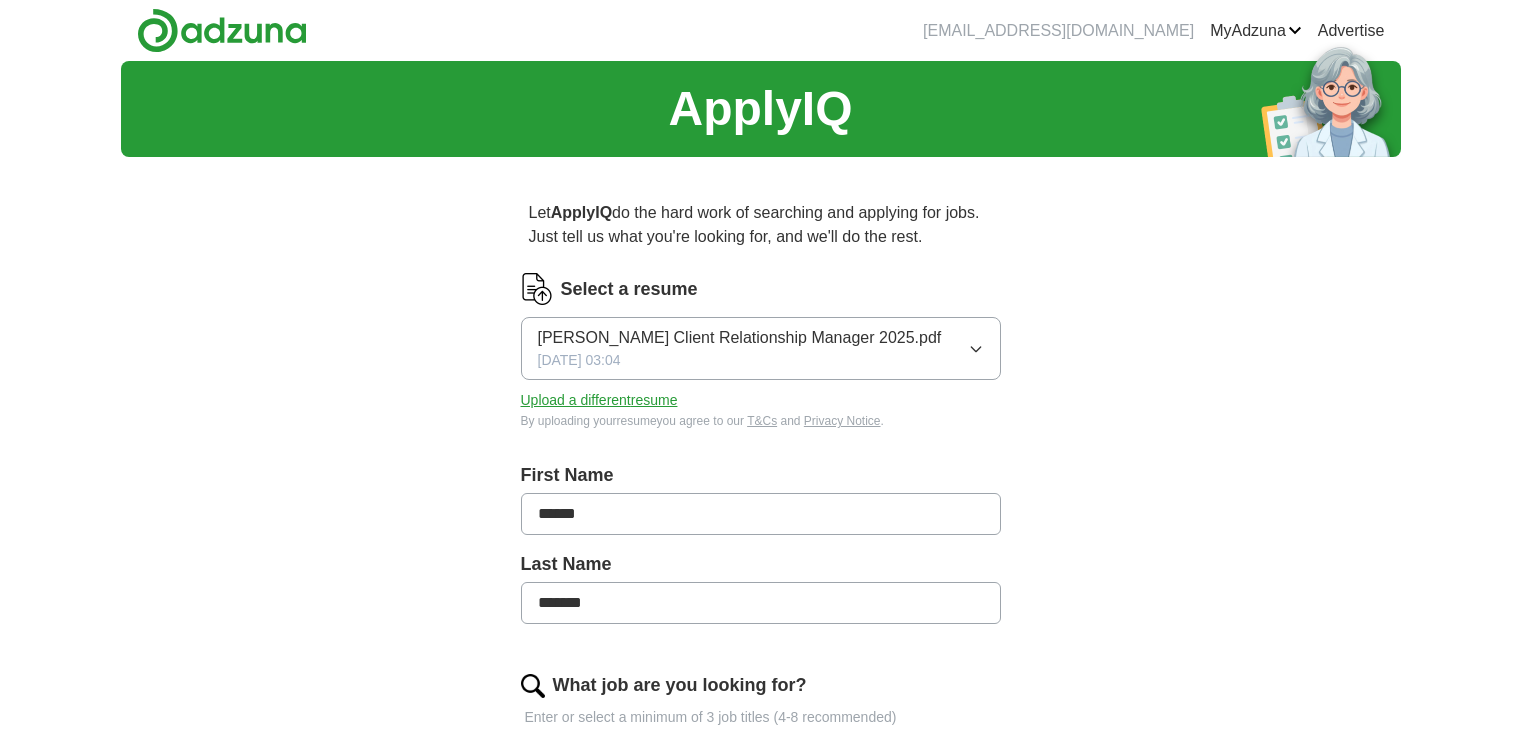 scroll, scrollTop: 0, scrollLeft: 0, axis: both 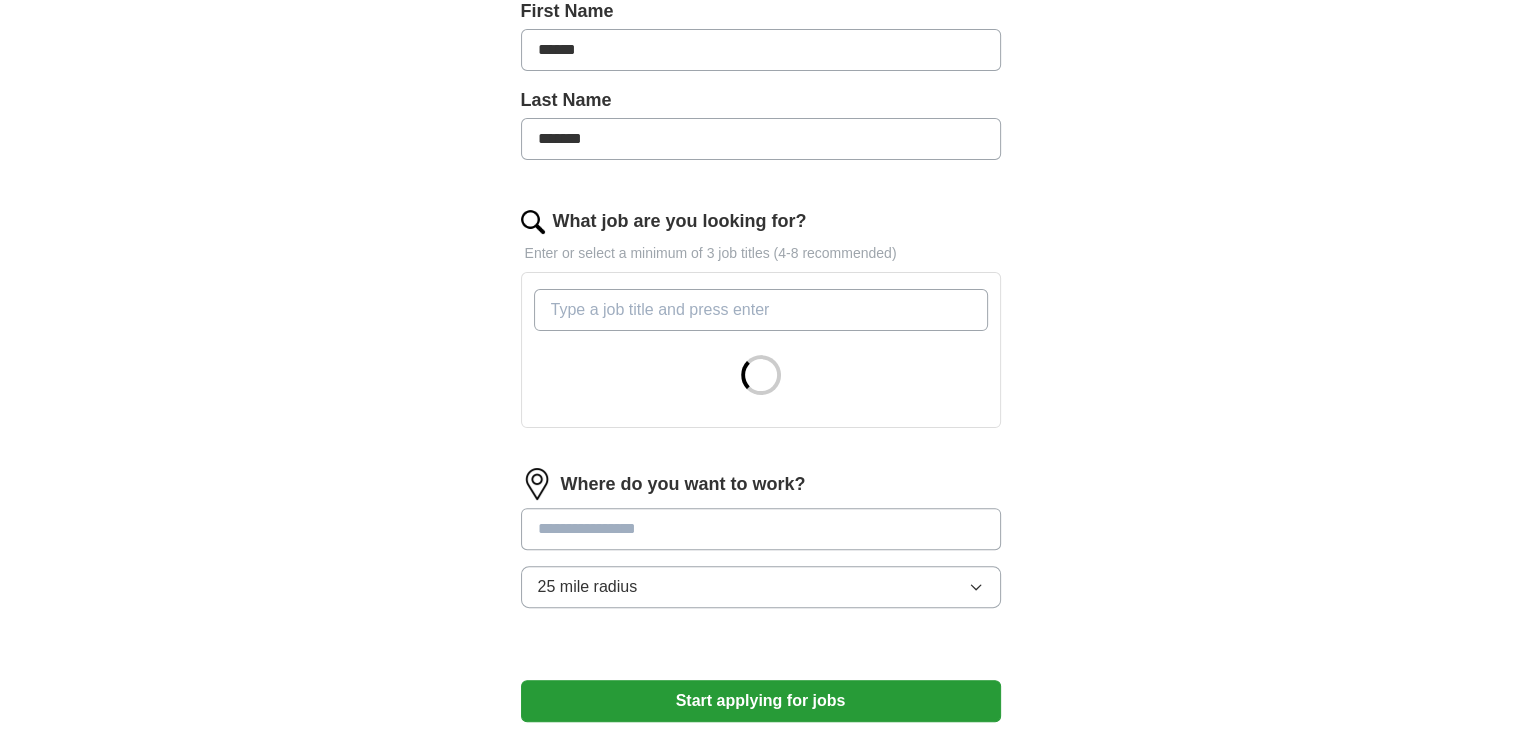 click on "What job are you looking for?" at bounding box center [761, 310] 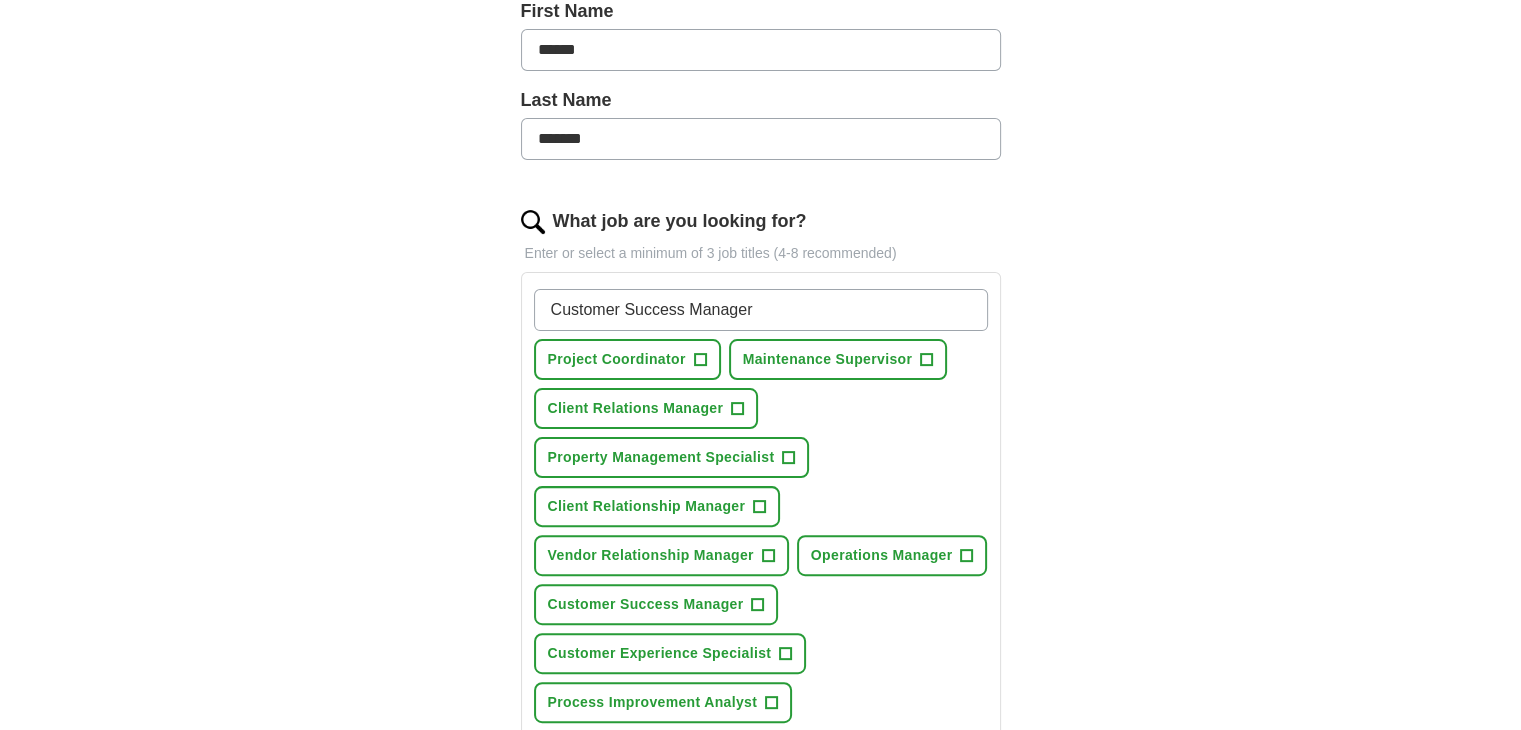 type on "Customer Success Manager" 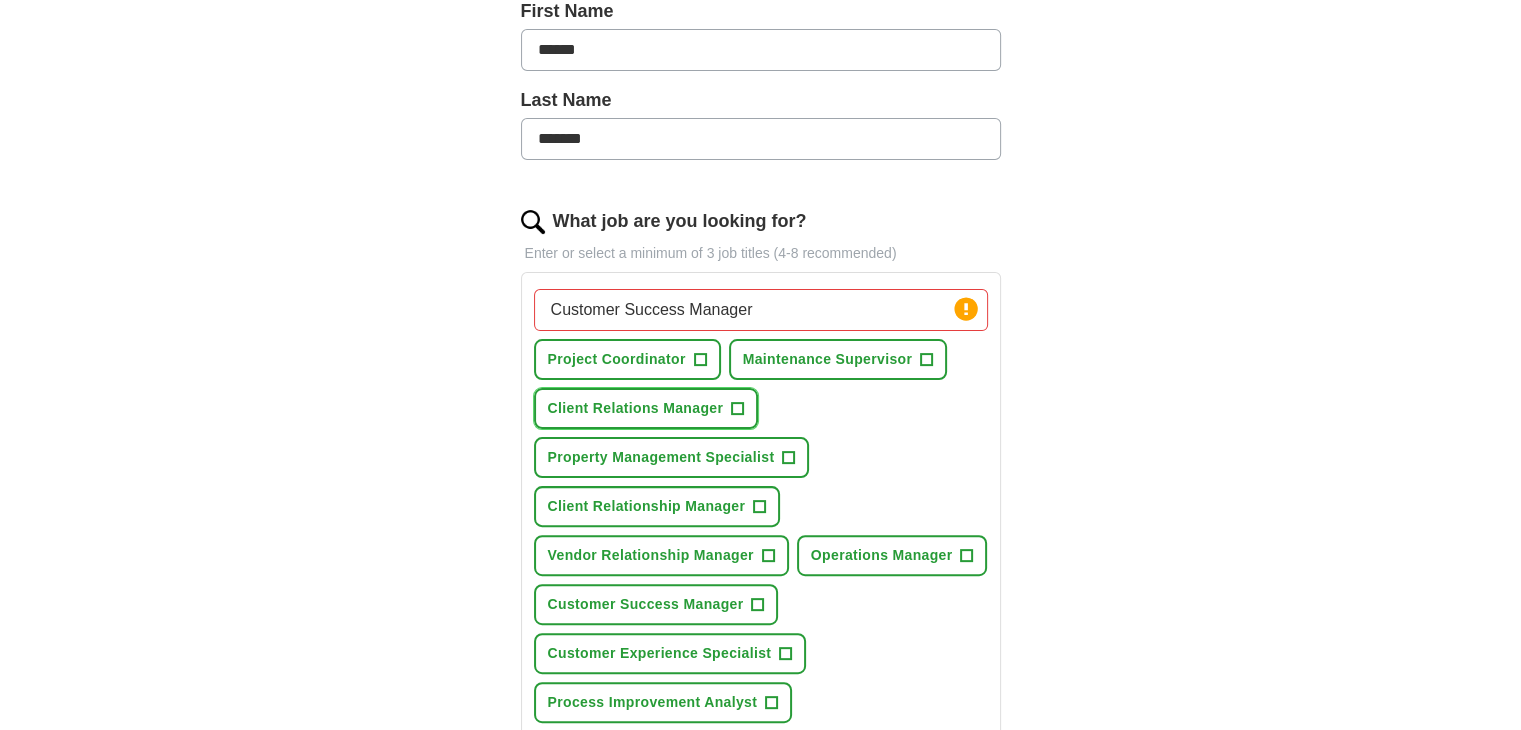 click on "+" at bounding box center [738, 409] 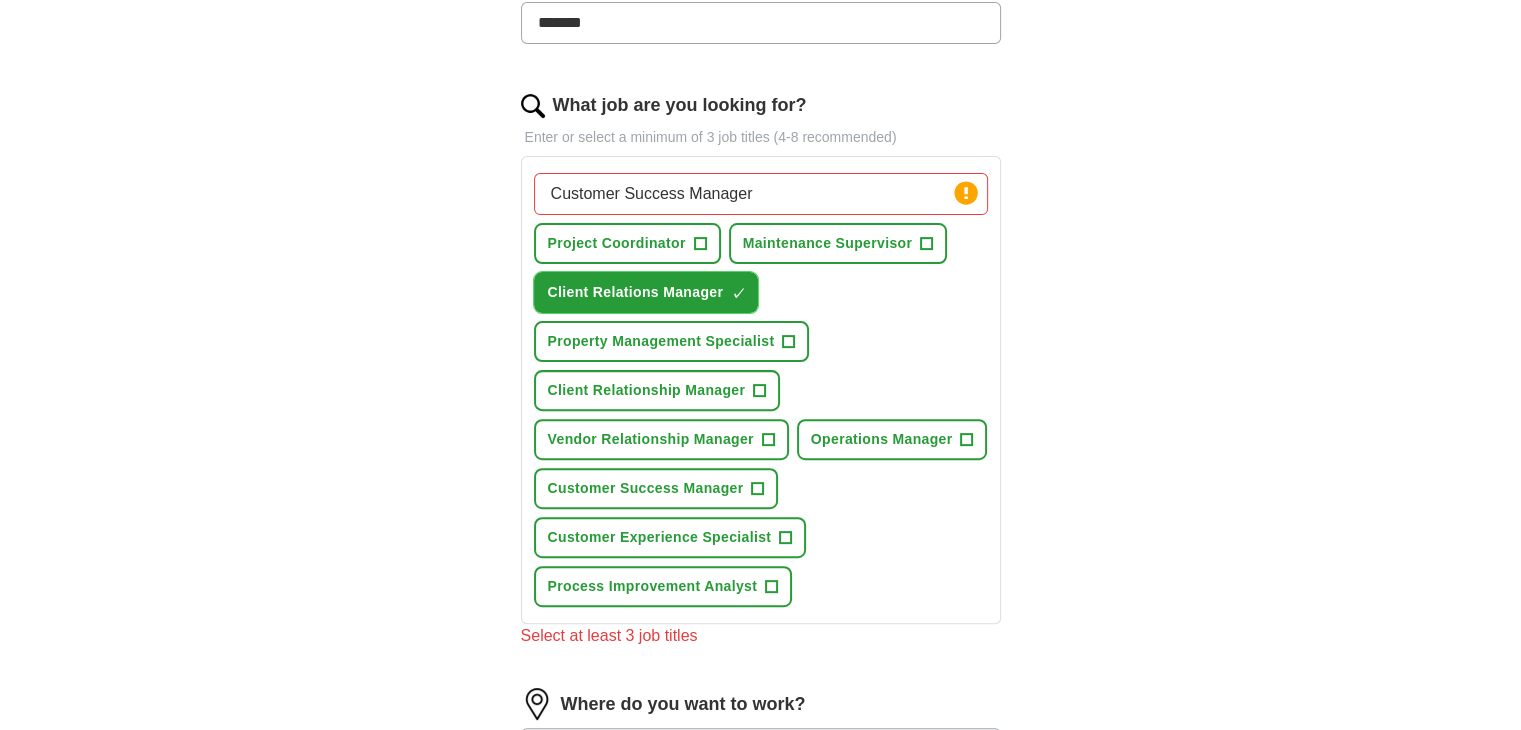 scroll, scrollTop: 583, scrollLeft: 0, axis: vertical 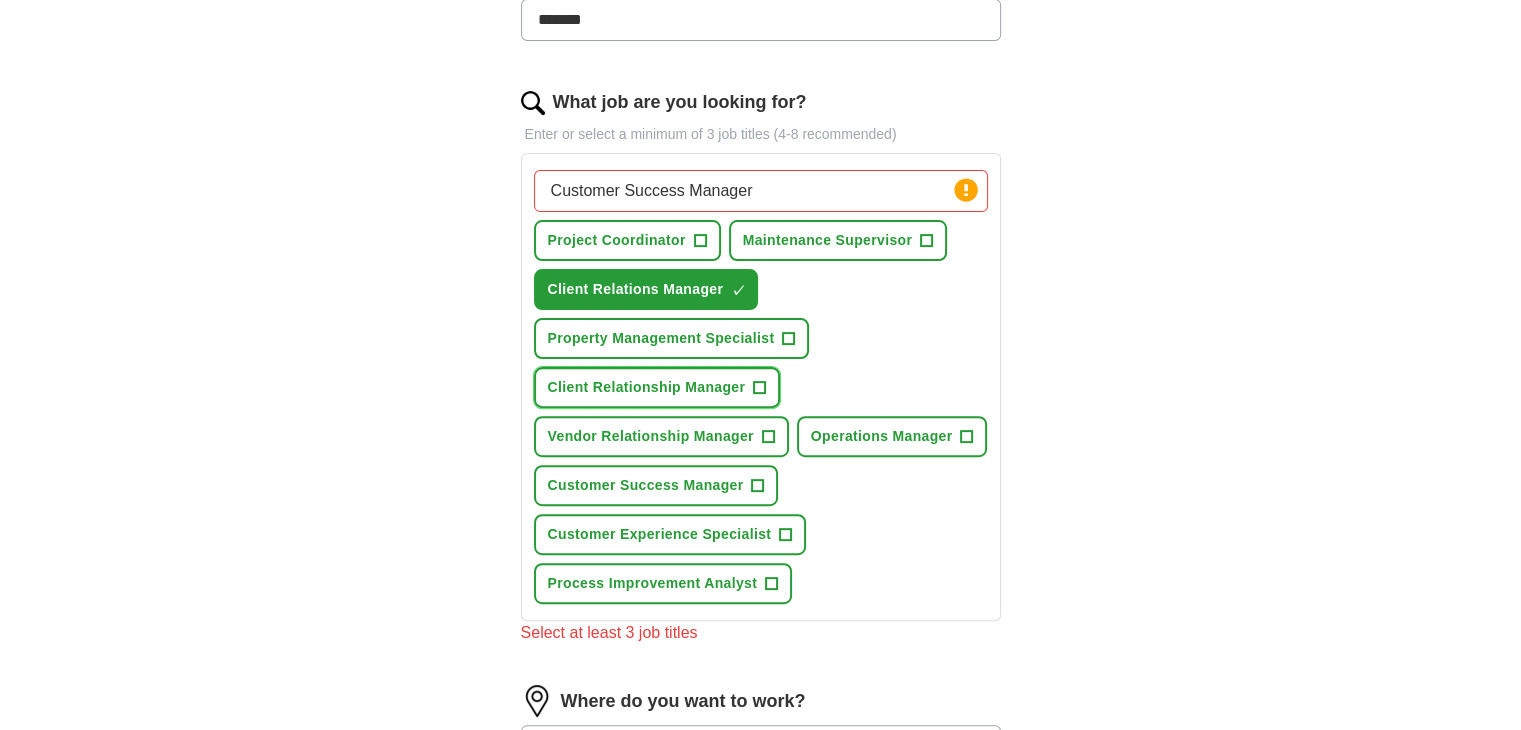 click on "+" at bounding box center [760, 388] 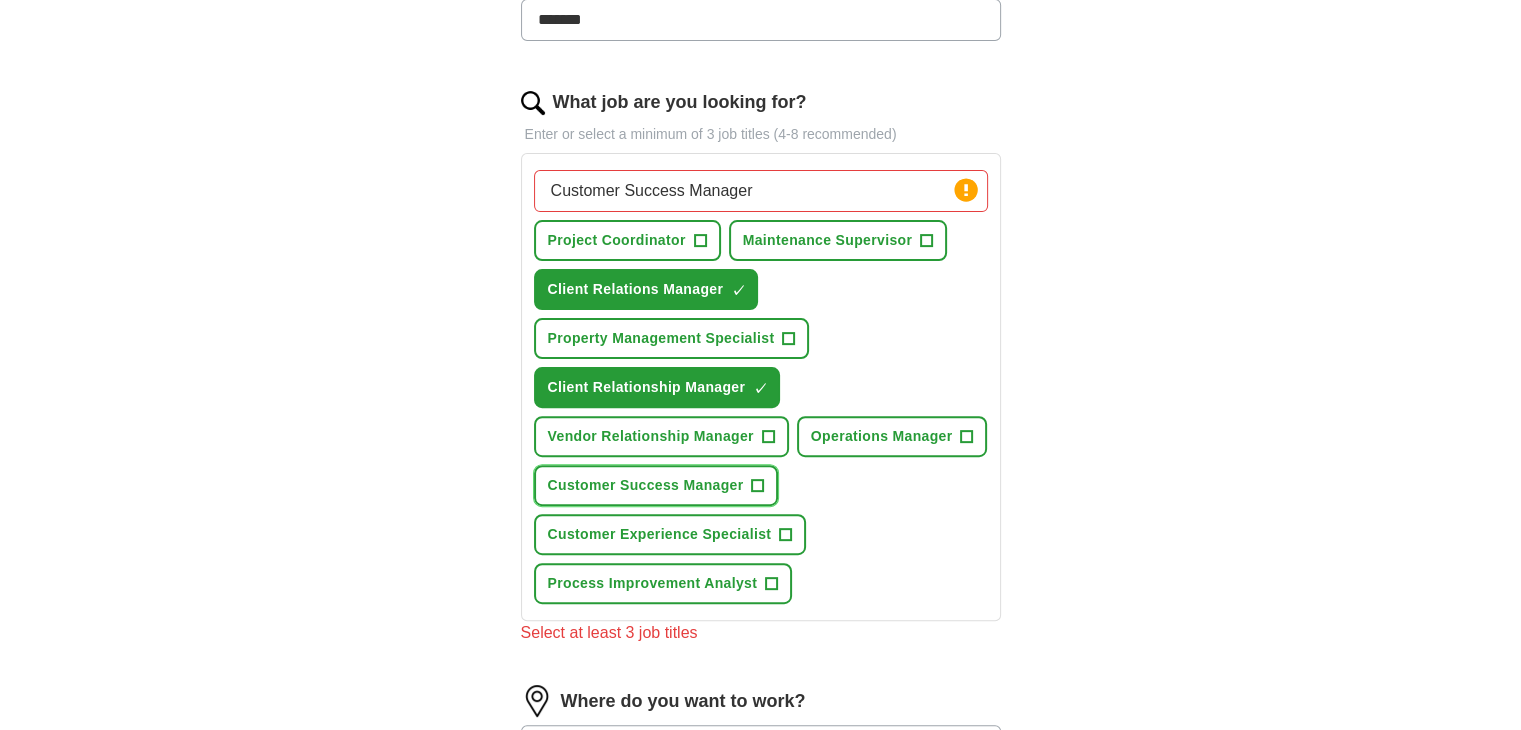 click on "Customer Success Manager" at bounding box center [646, 485] 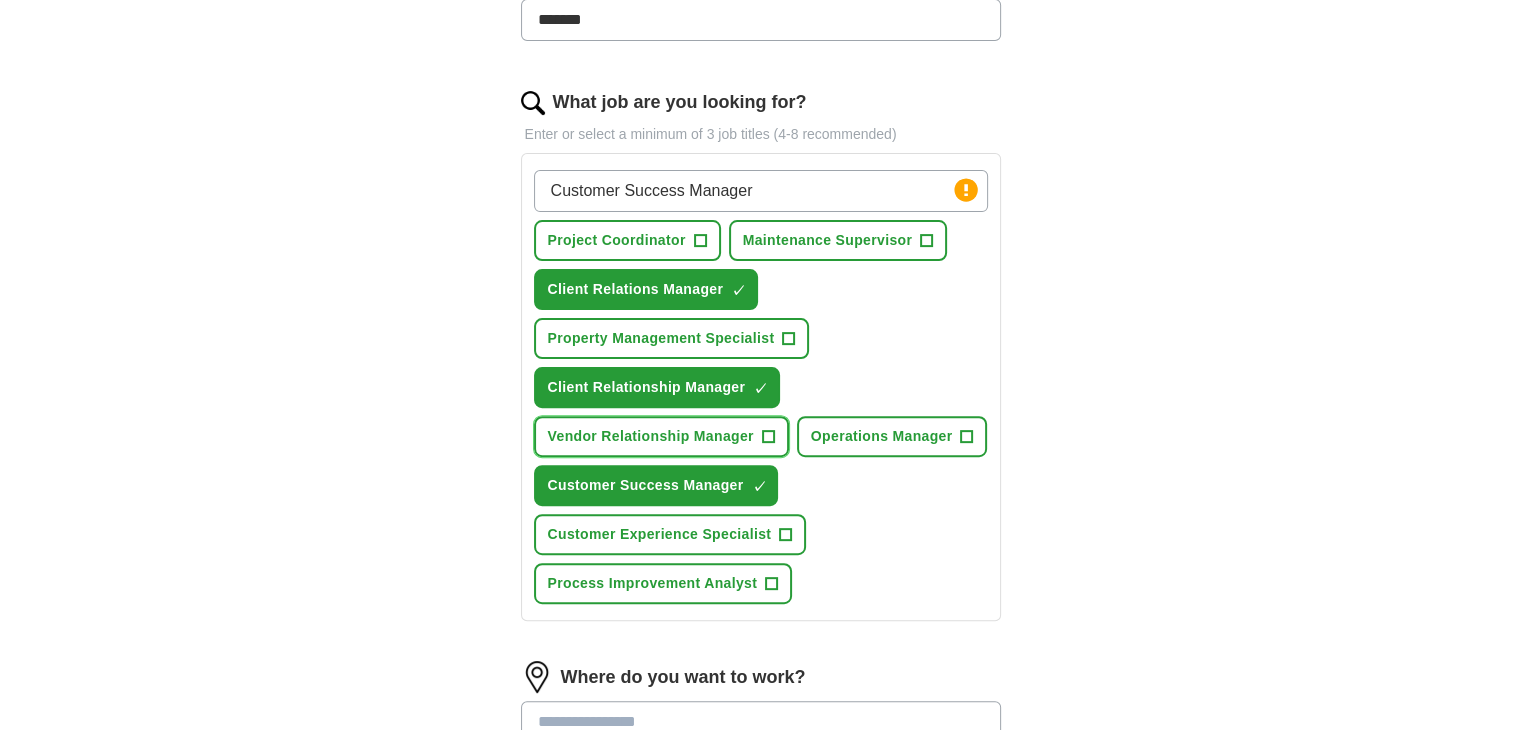 click on "Vendor Relationship Manager" at bounding box center [651, 436] 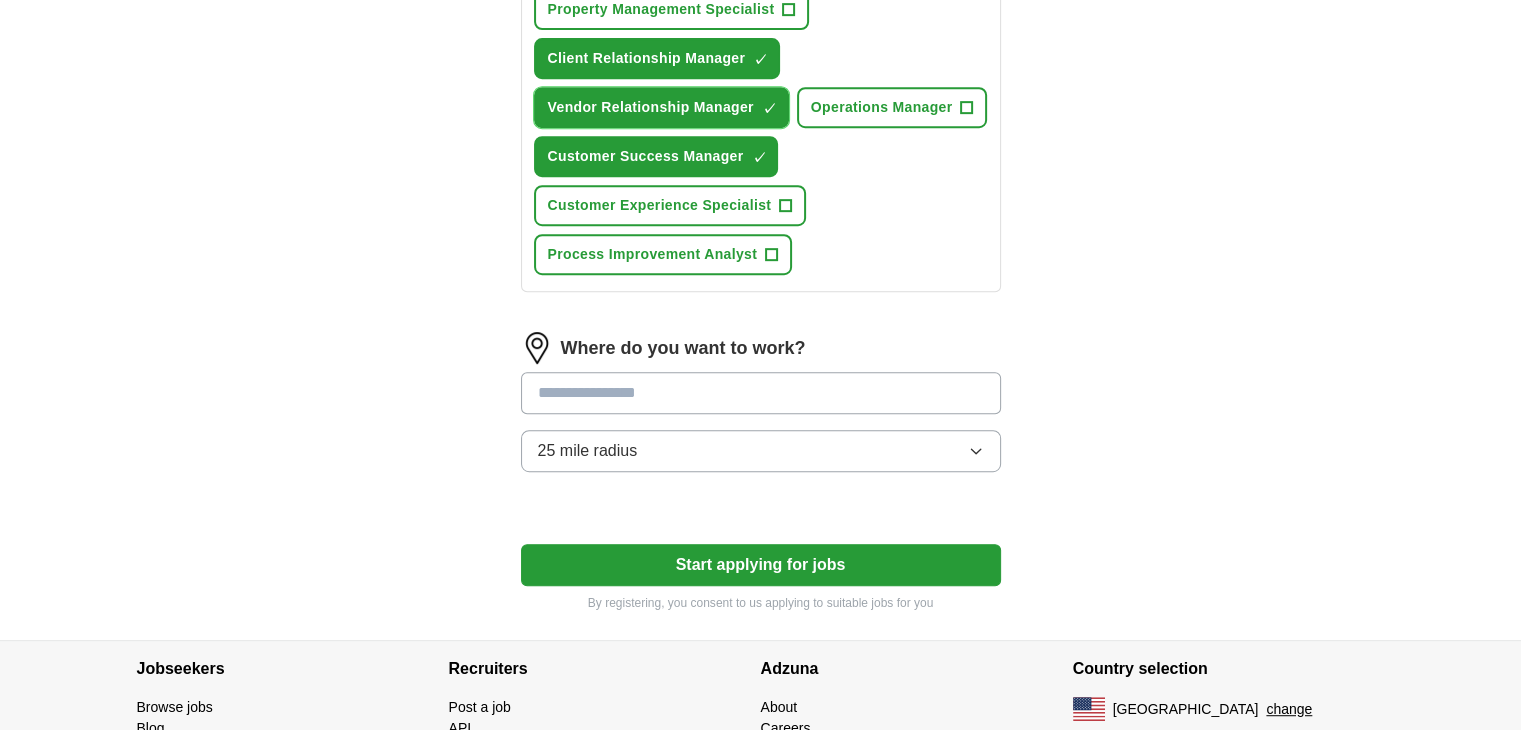 scroll, scrollTop: 914, scrollLeft: 0, axis: vertical 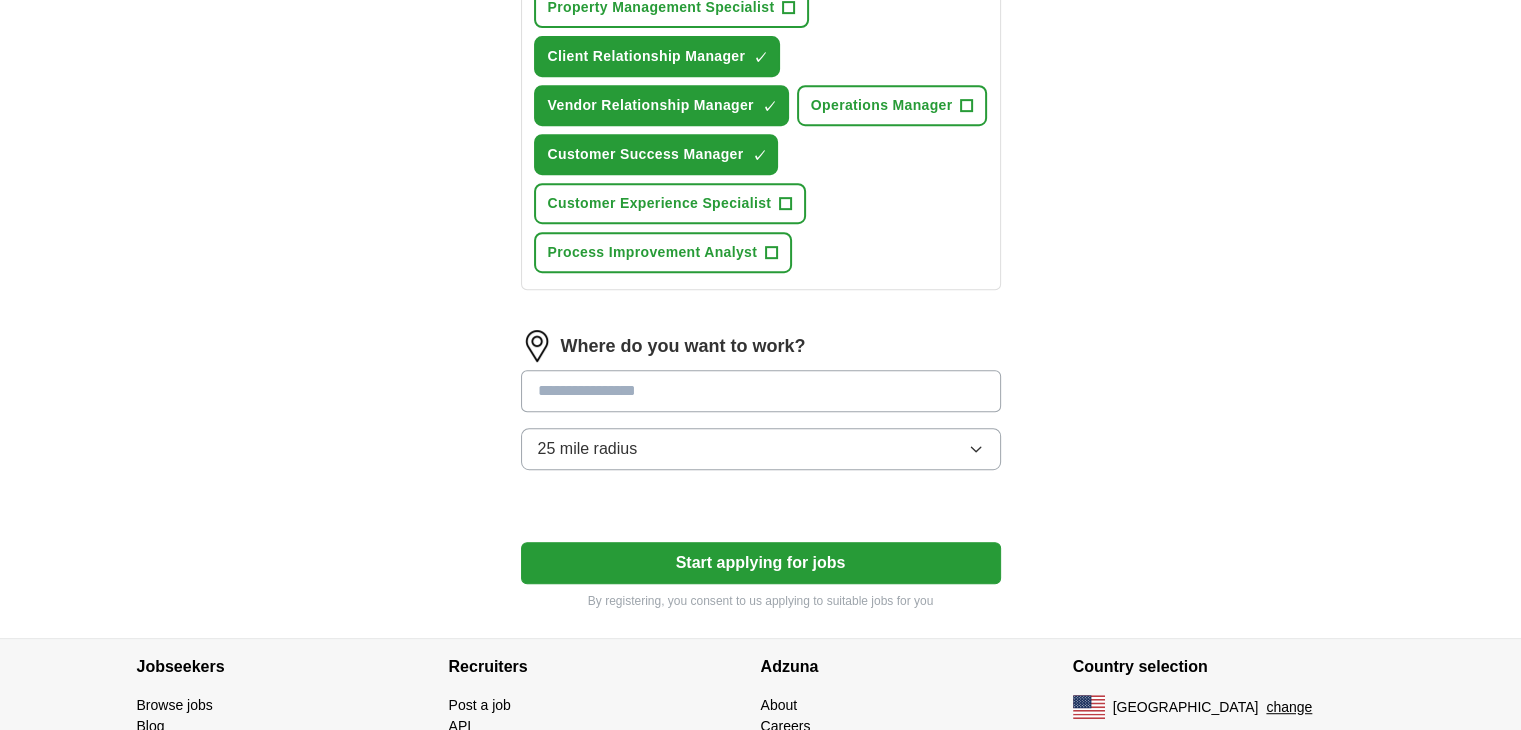 click at bounding box center [761, 391] 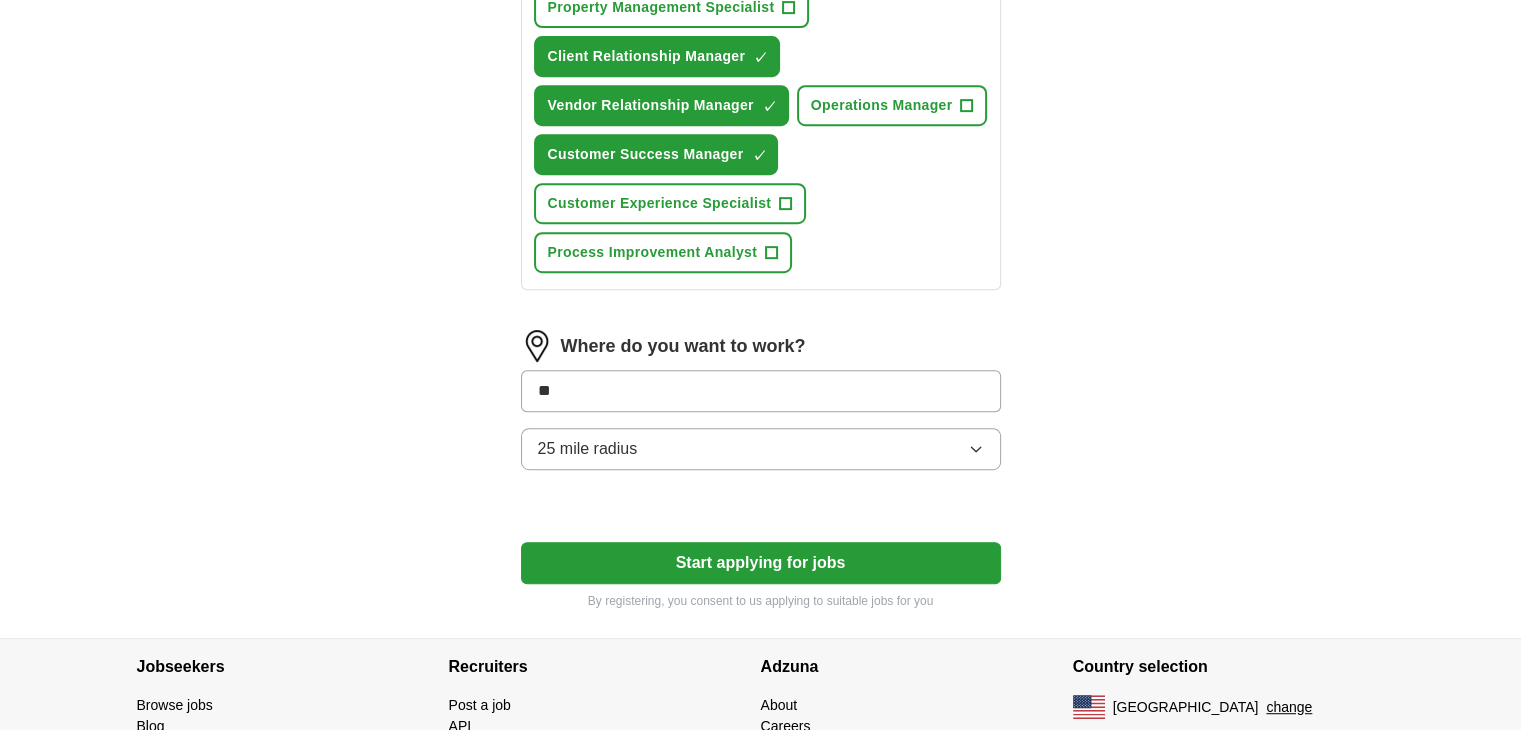 type on "***" 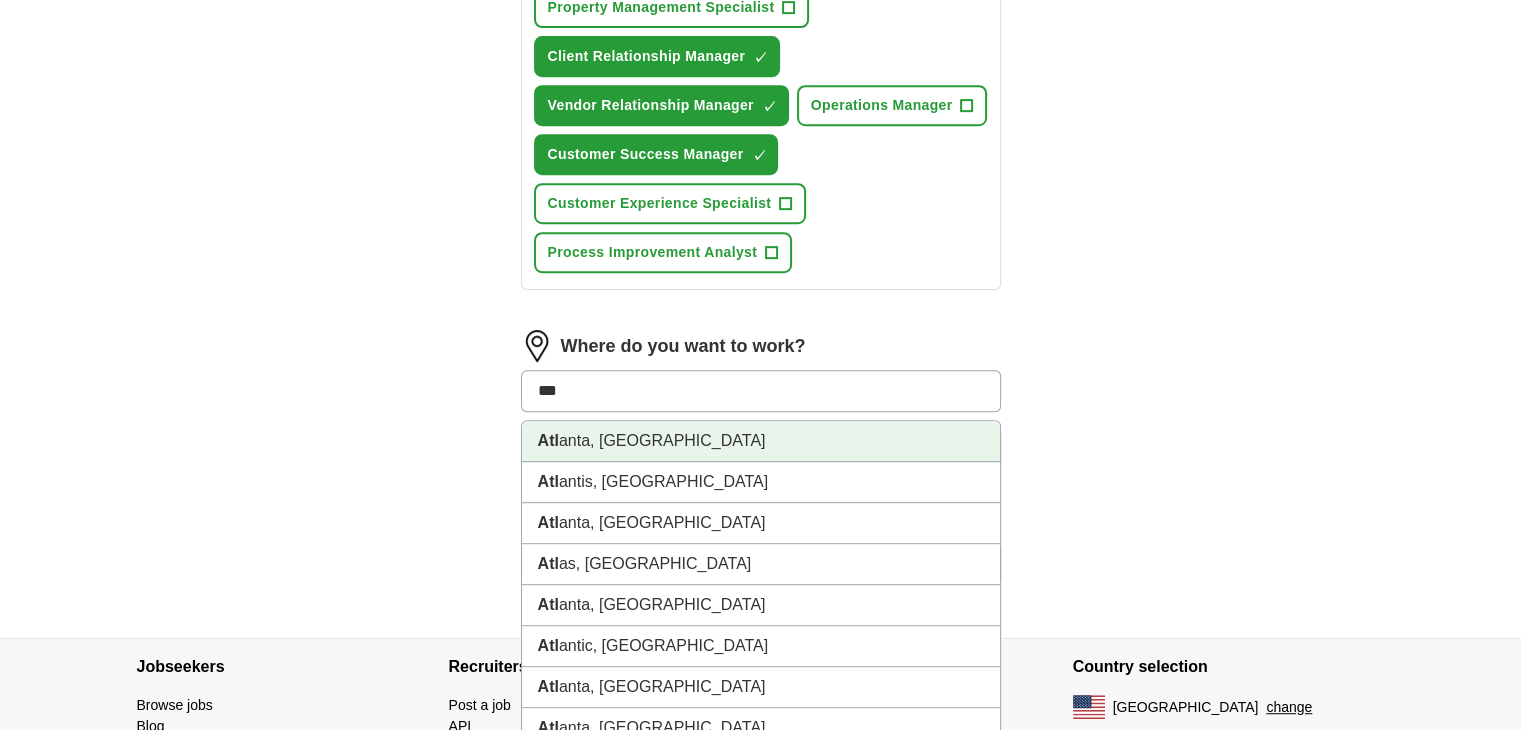 click on "Atl anta, GA" at bounding box center [761, 441] 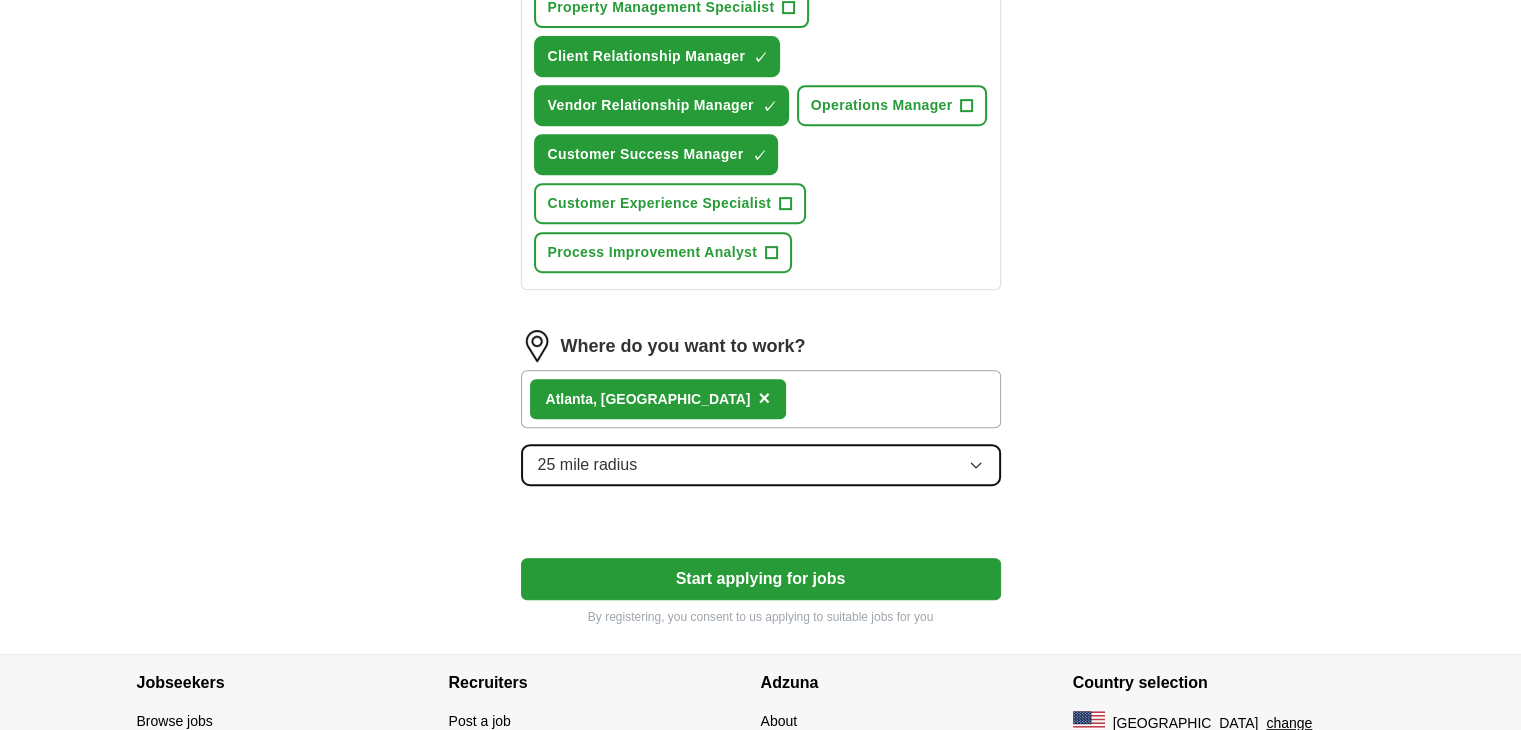 click on "25 mile radius" at bounding box center [761, 465] 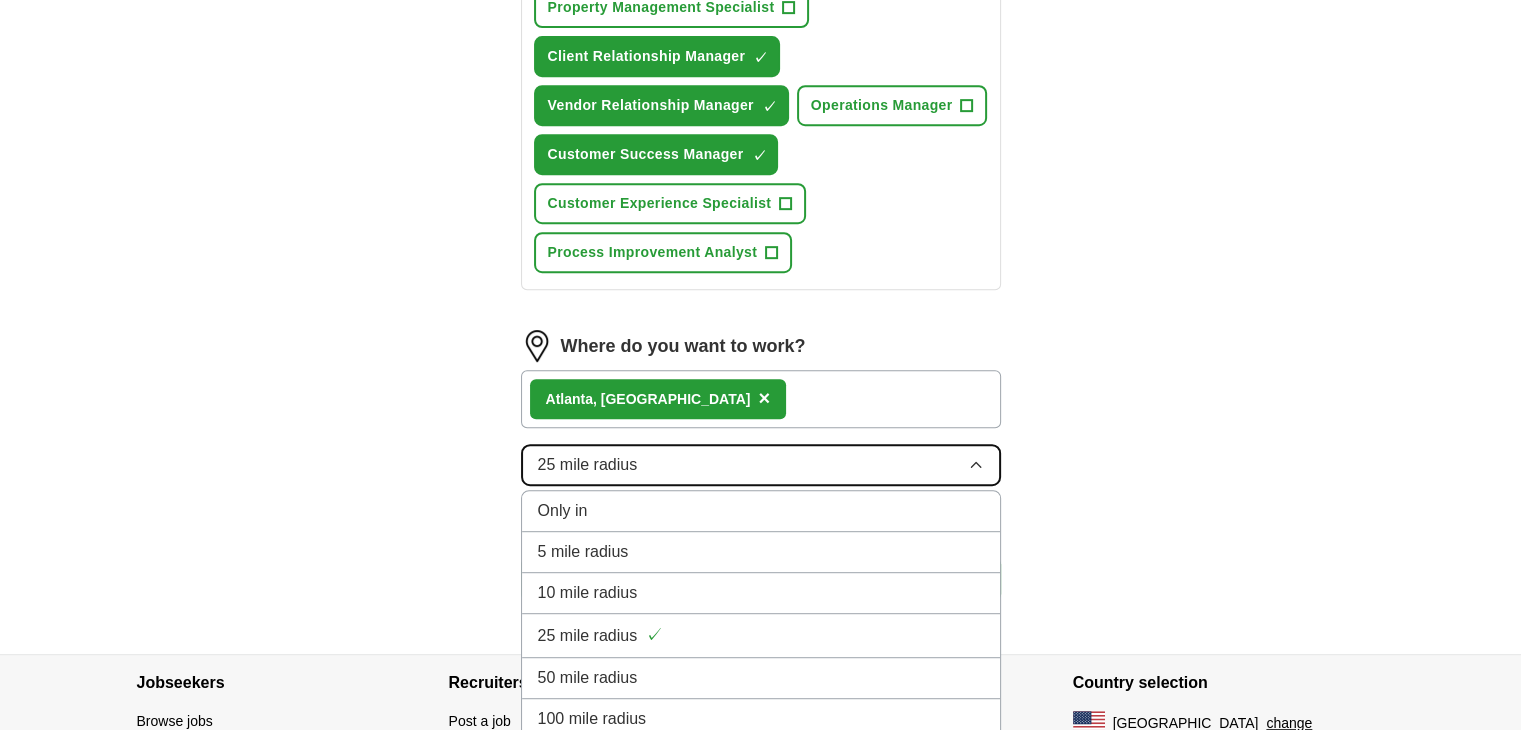 click on "25 mile radius" at bounding box center [761, 465] 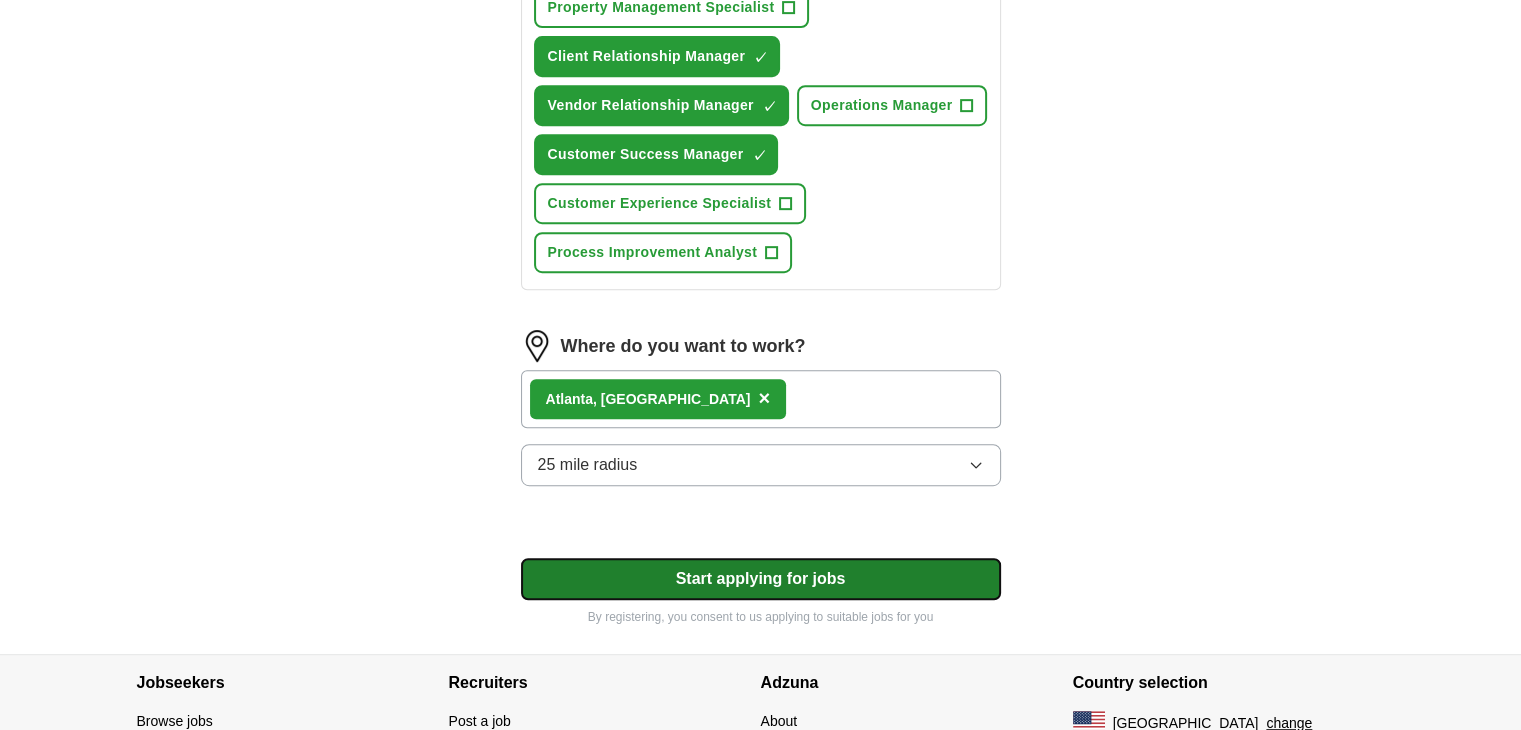 click on "Start applying for jobs" at bounding box center [761, 579] 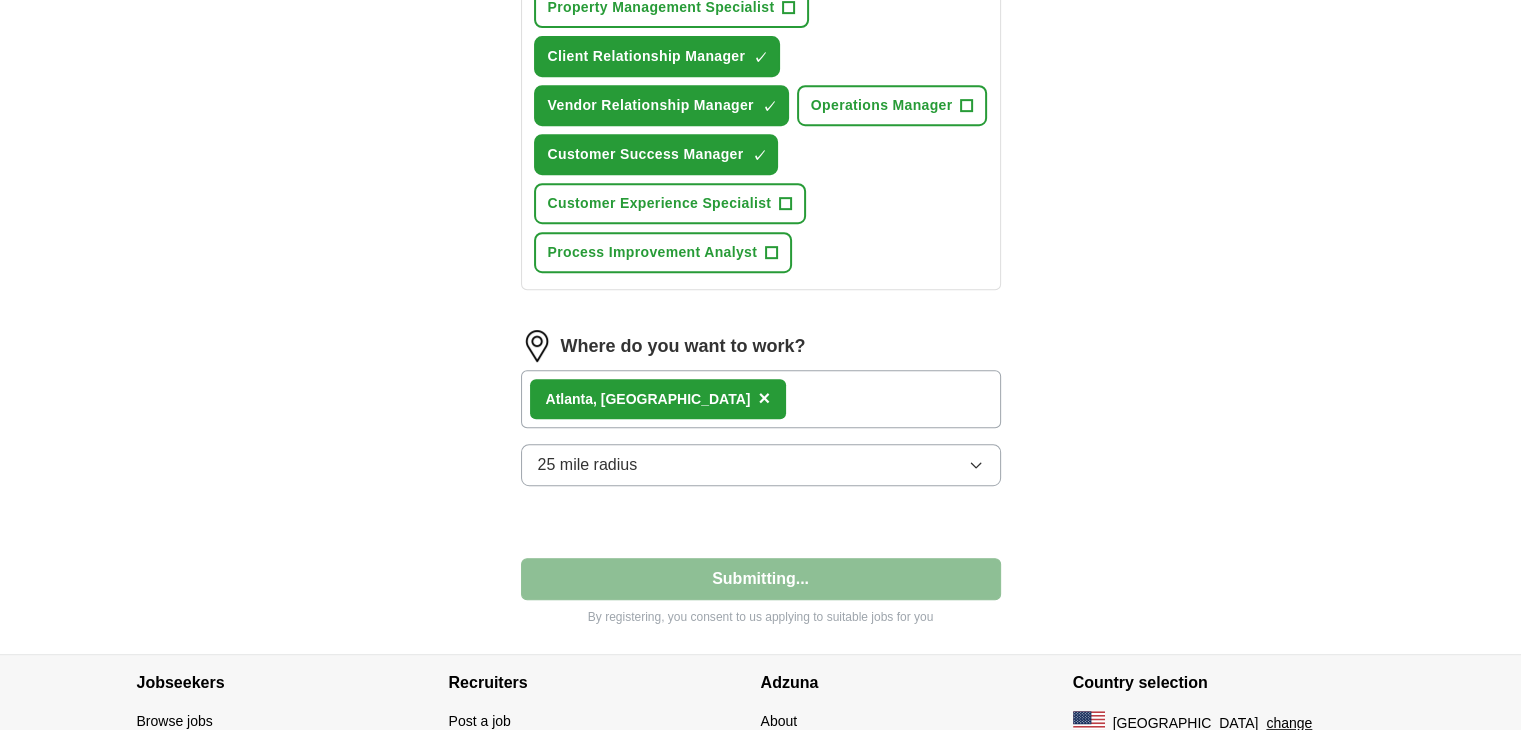 select on "**" 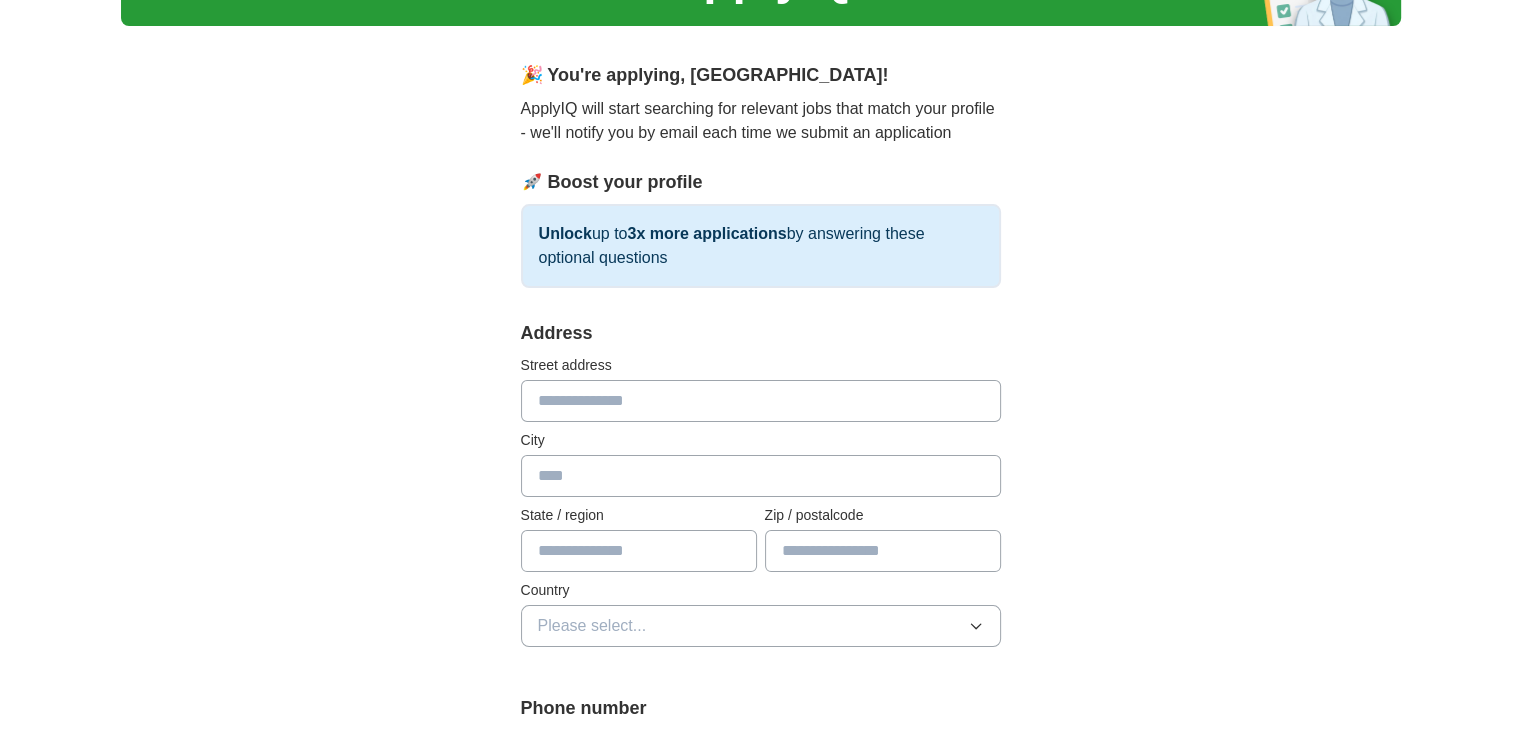scroll, scrollTop: 144, scrollLeft: 0, axis: vertical 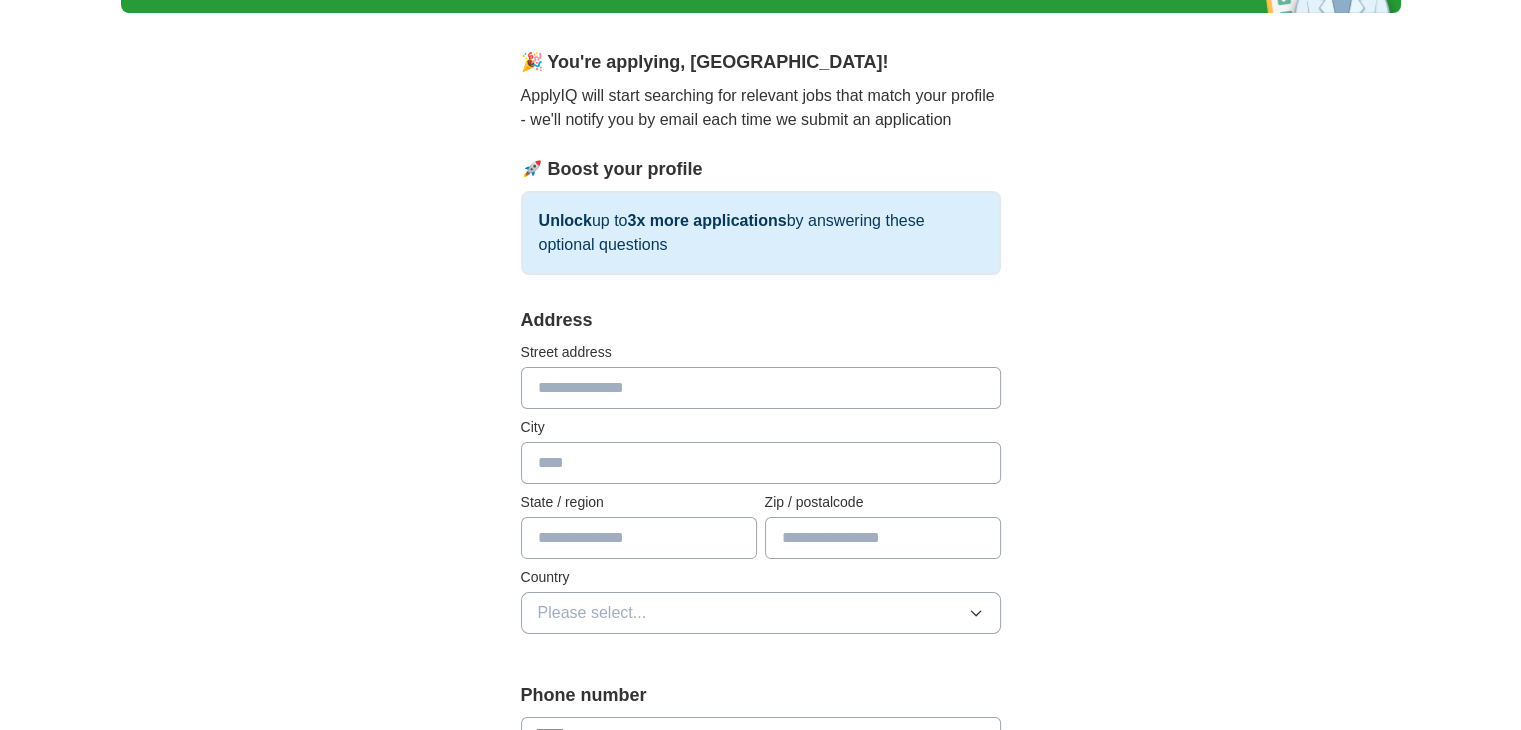 click at bounding box center (761, 388) 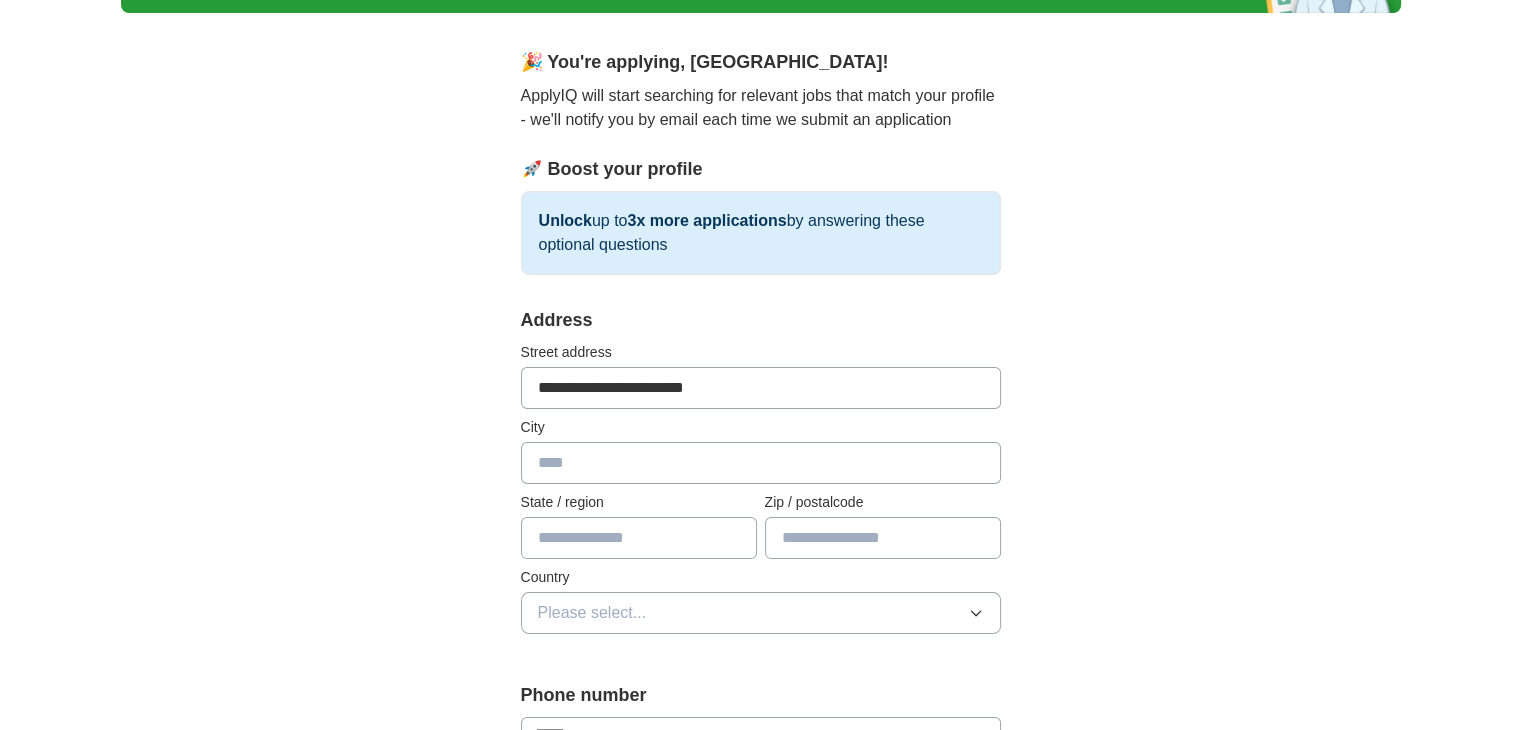 type on "**********" 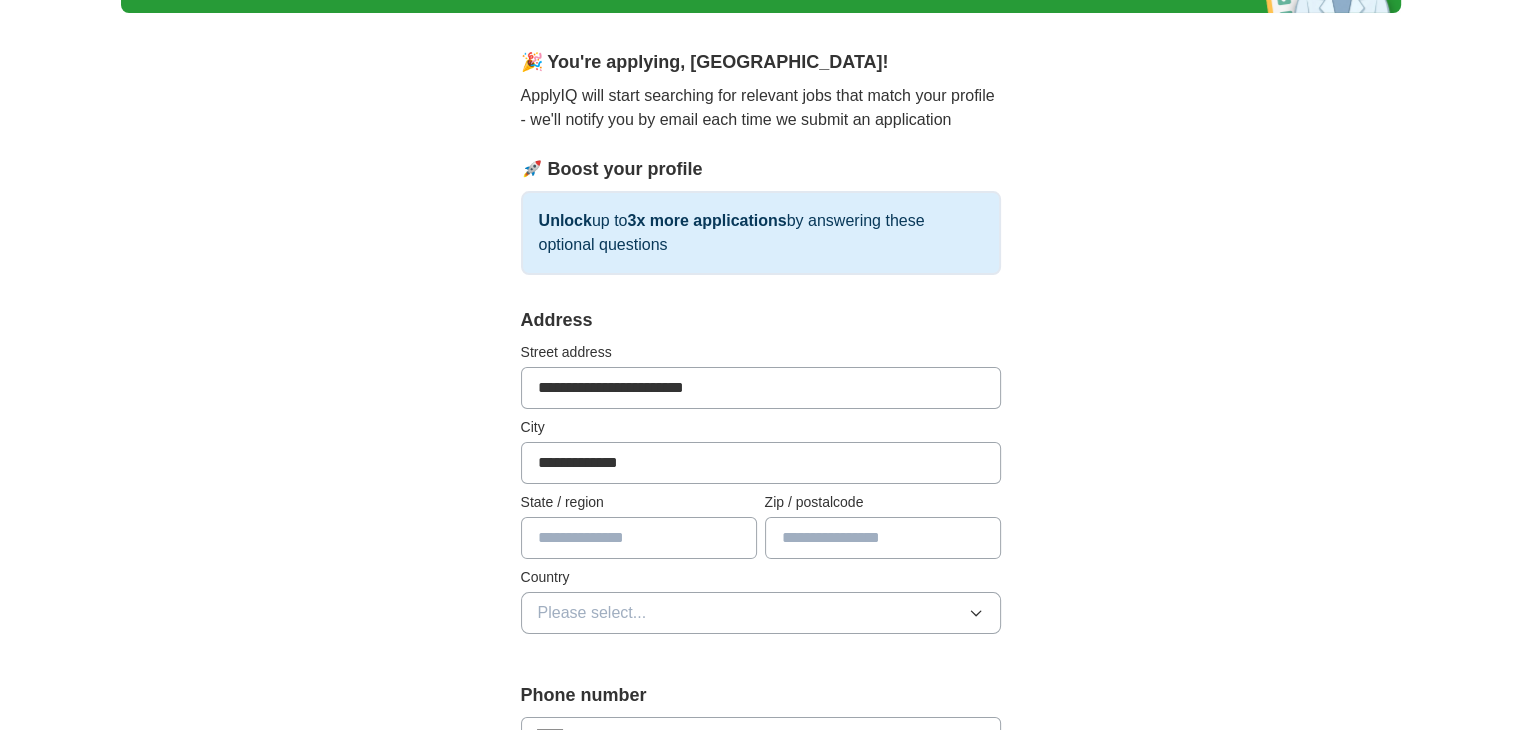 type on "**********" 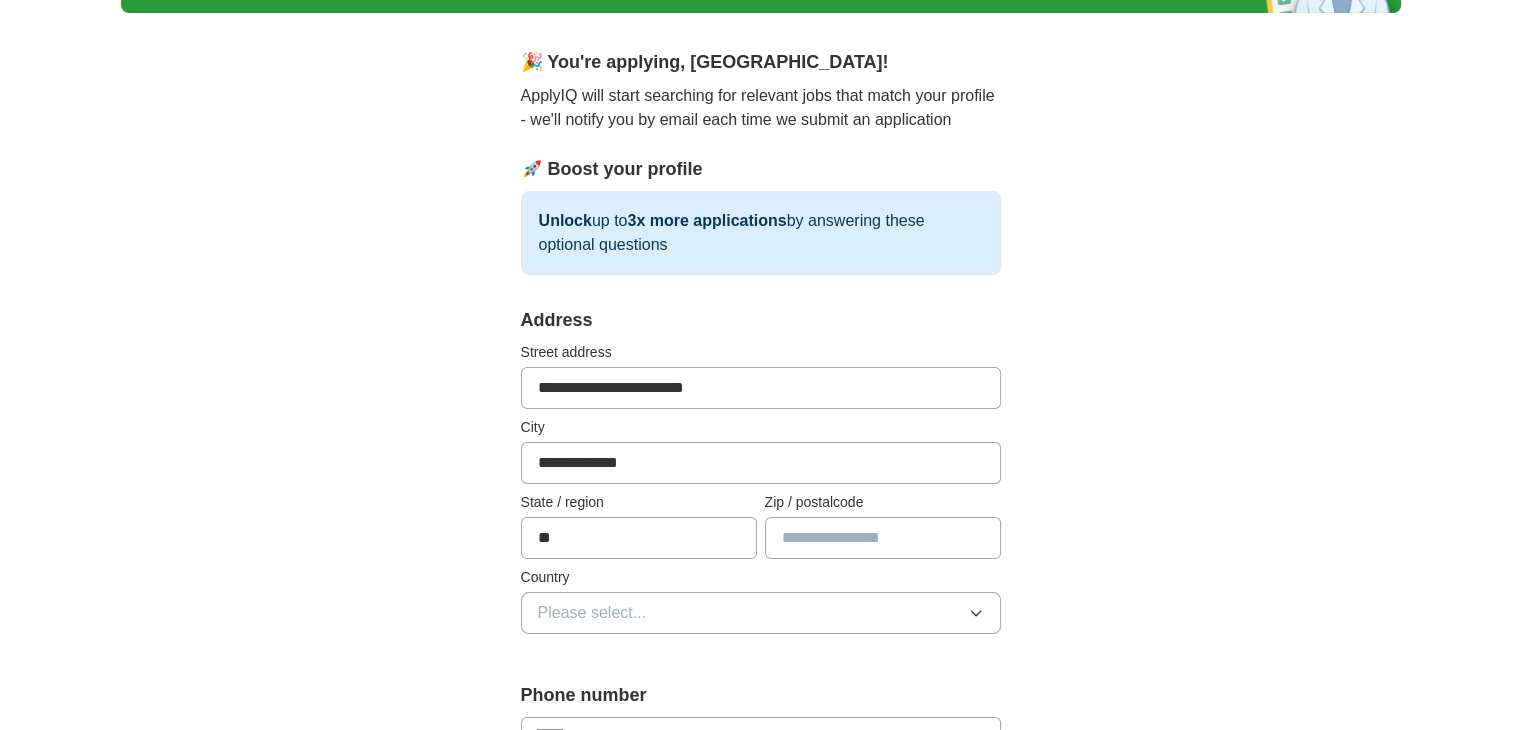 type on "**" 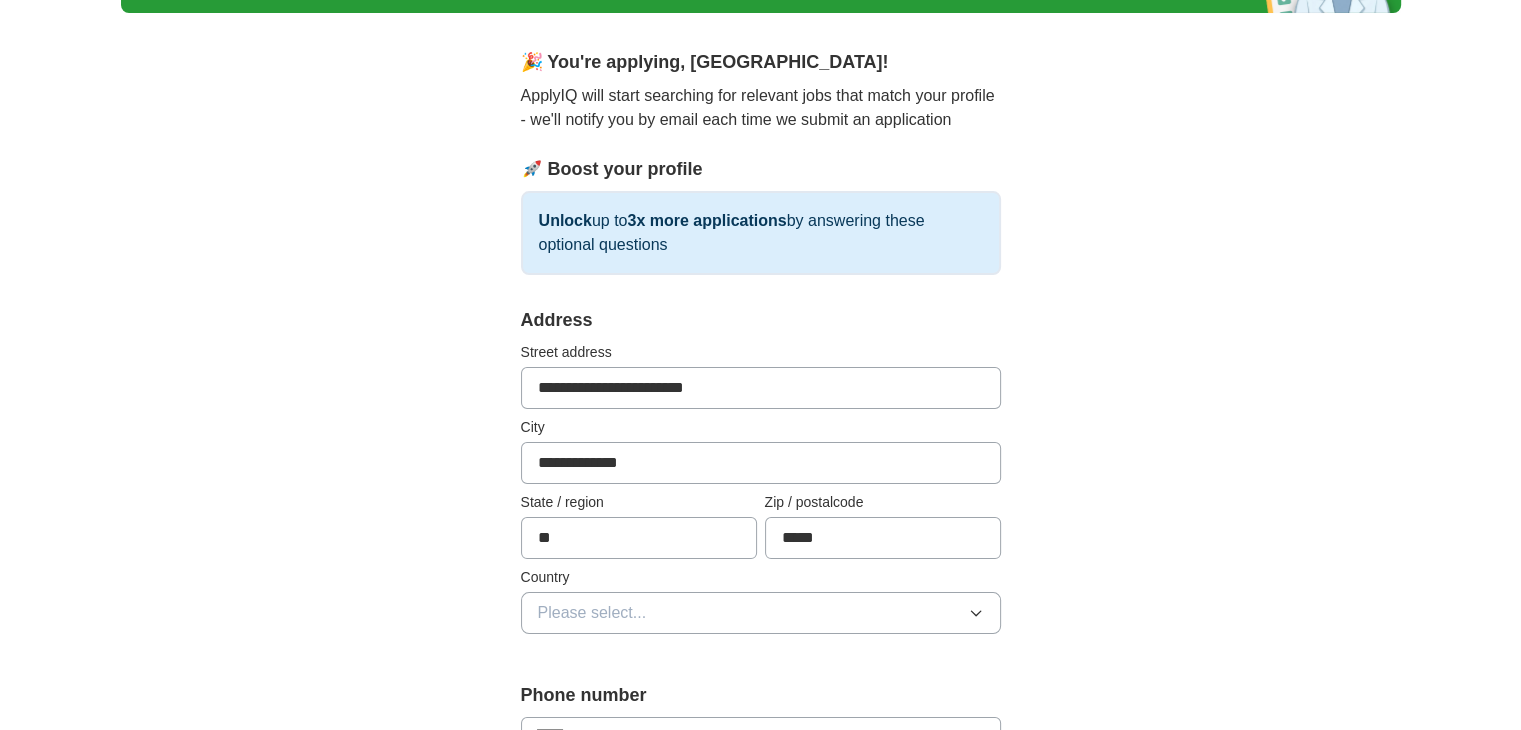 type on "*****" 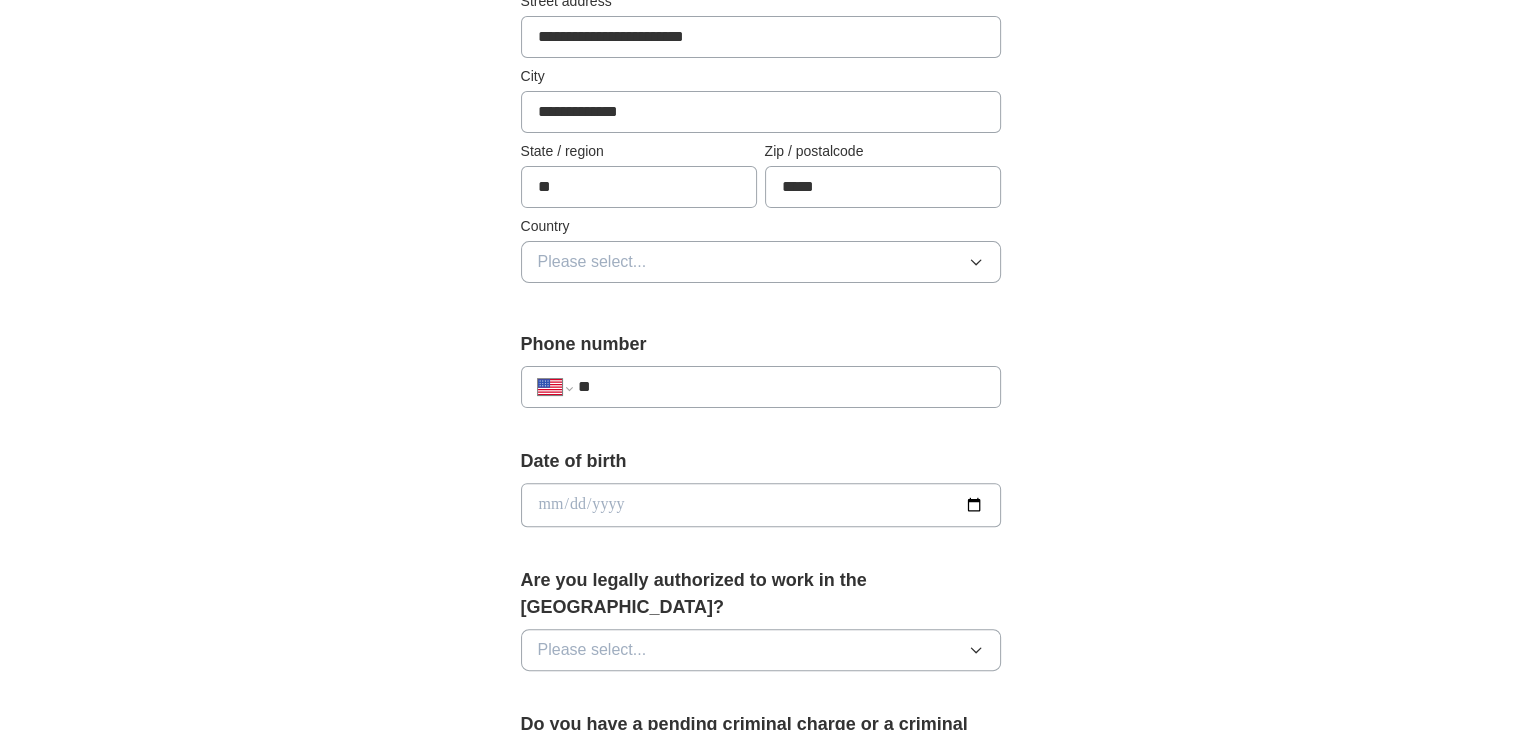 scroll, scrollTop: 499, scrollLeft: 0, axis: vertical 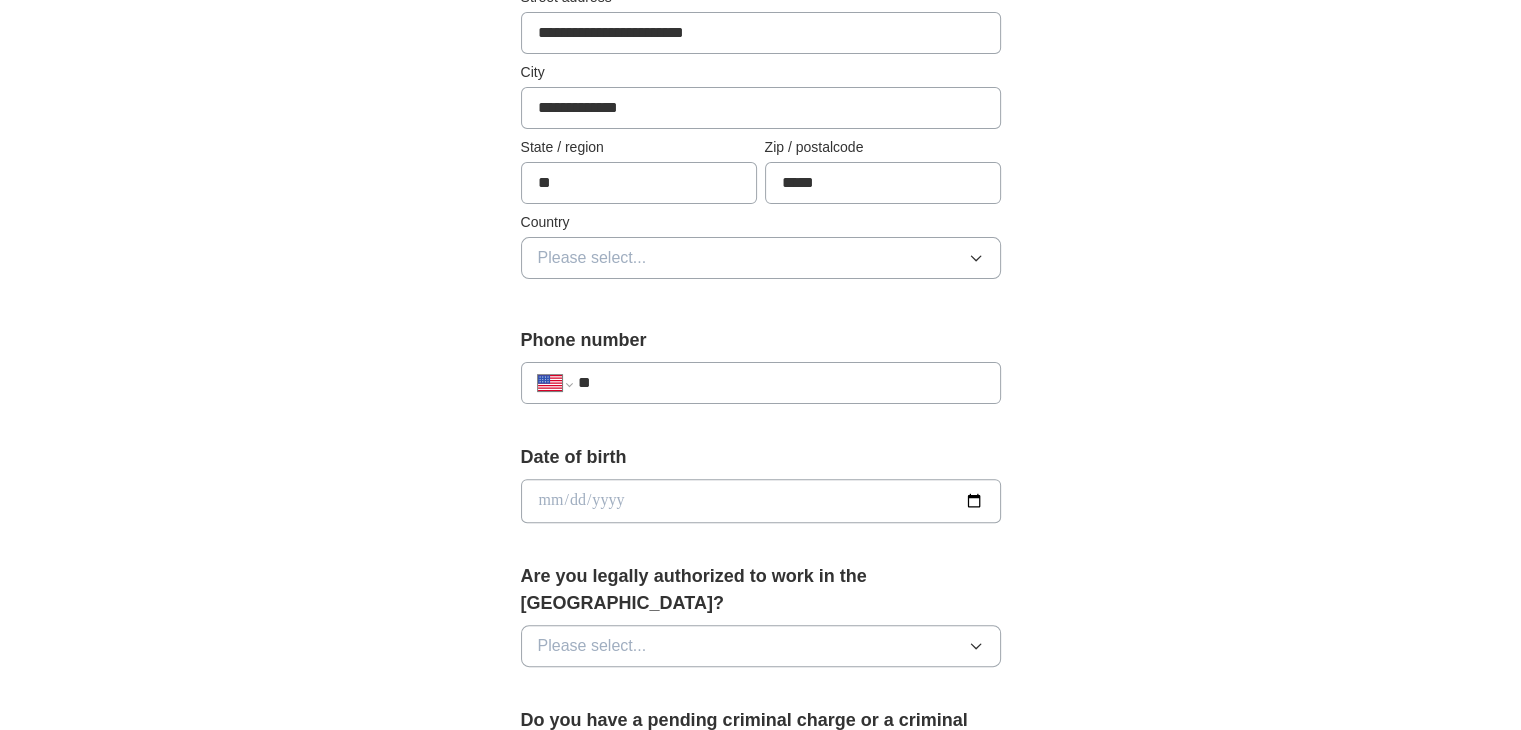 click on "**" at bounding box center (780, 383) 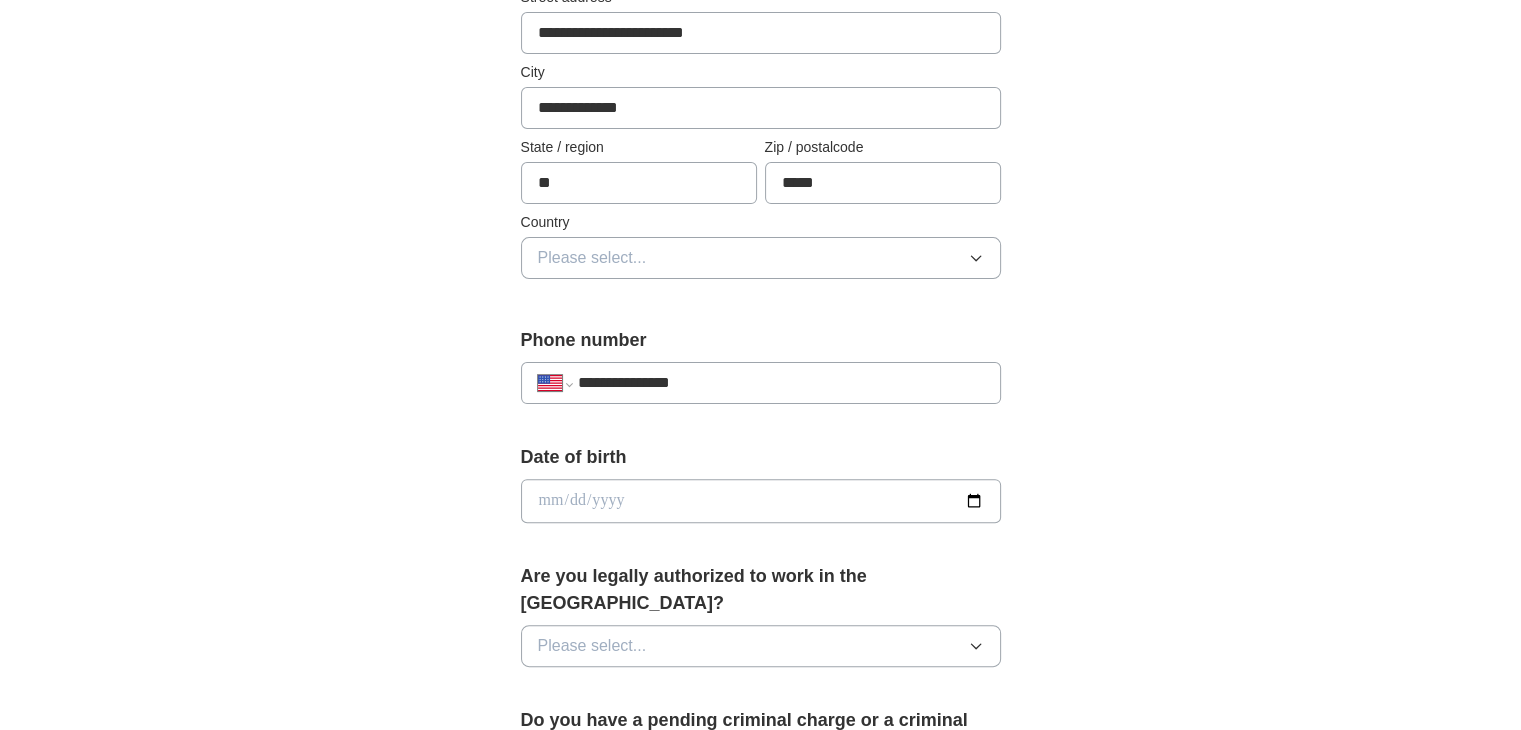 type on "**********" 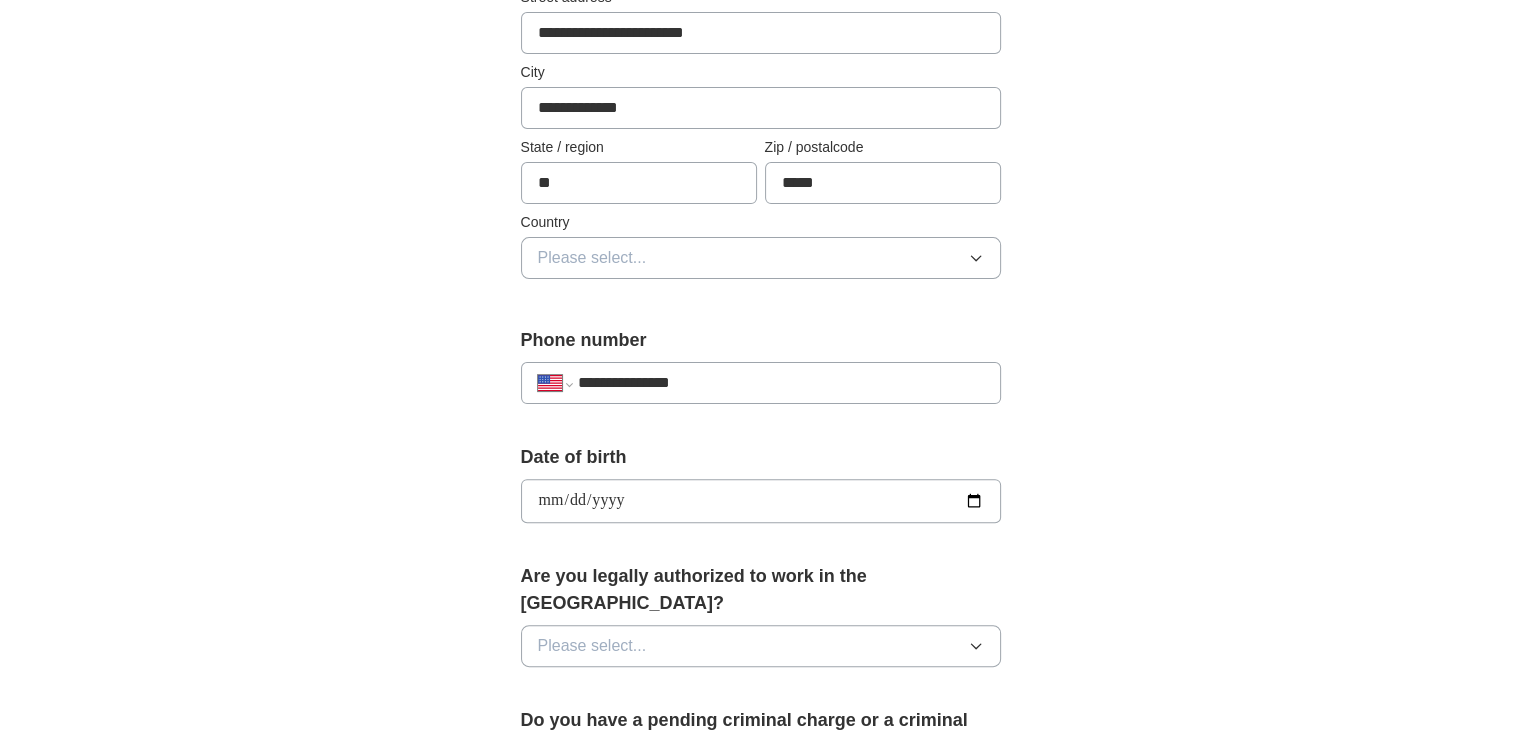 type on "**********" 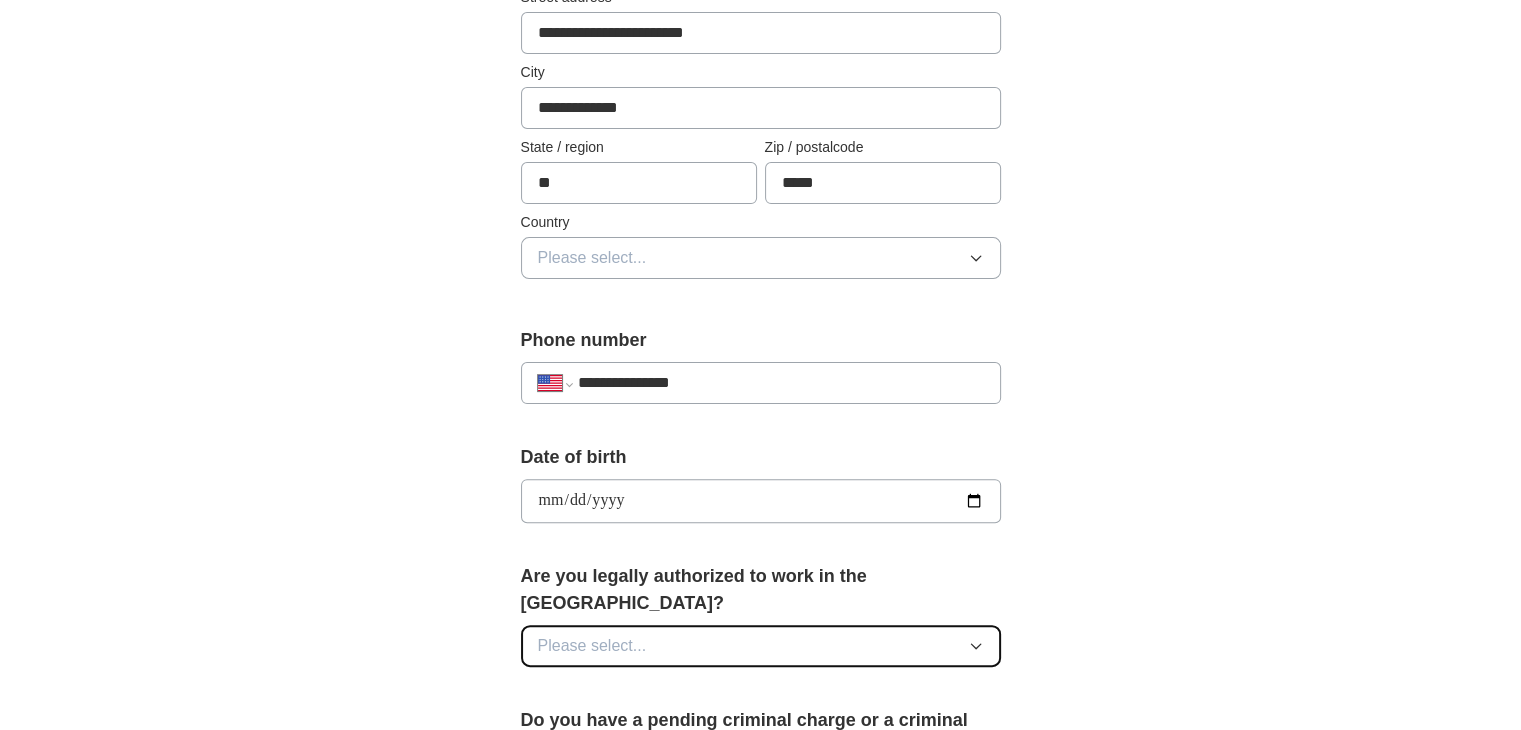 click on "Please select..." at bounding box center (592, 646) 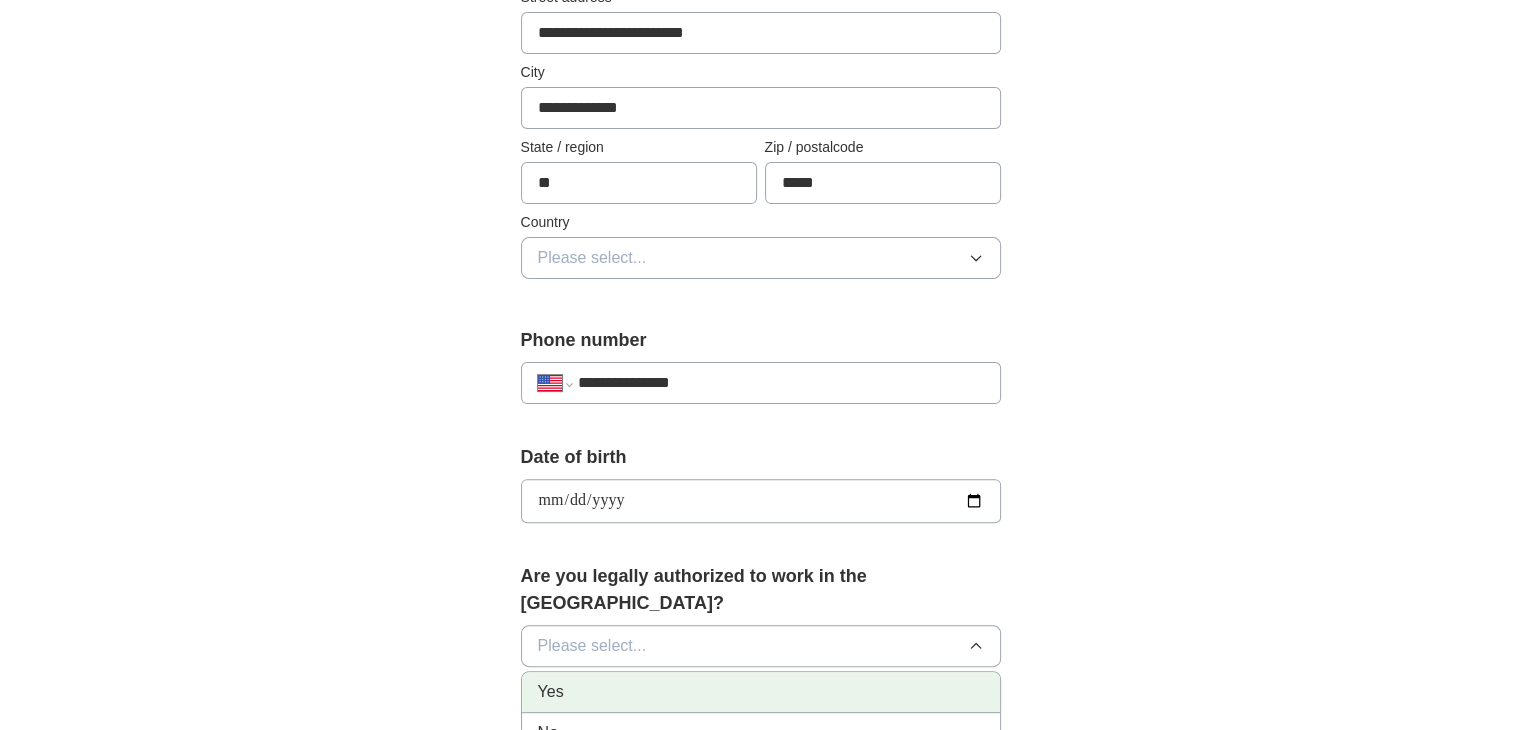 click on "Yes" at bounding box center (551, 692) 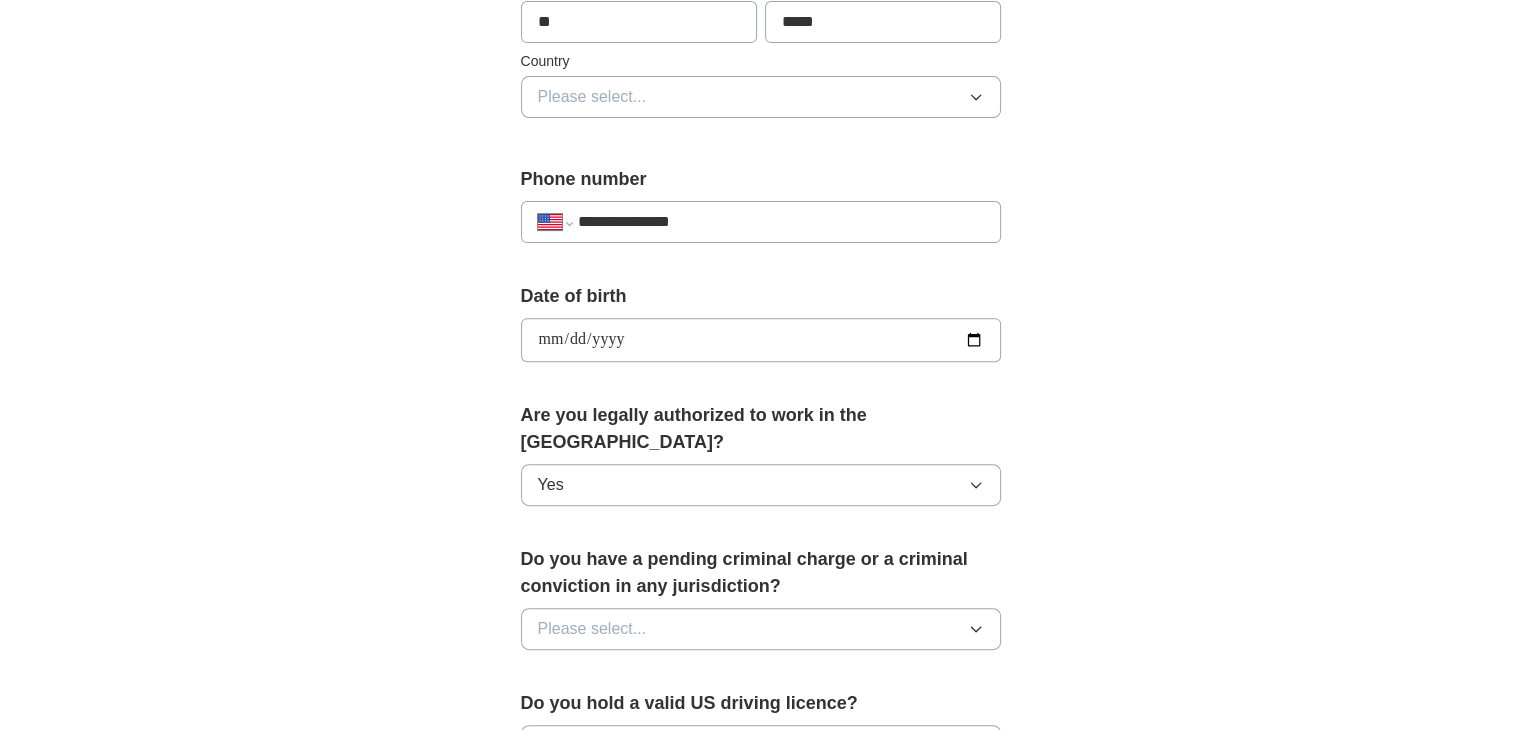 scroll, scrollTop: 672, scrollLeft: 0, axis: vertical 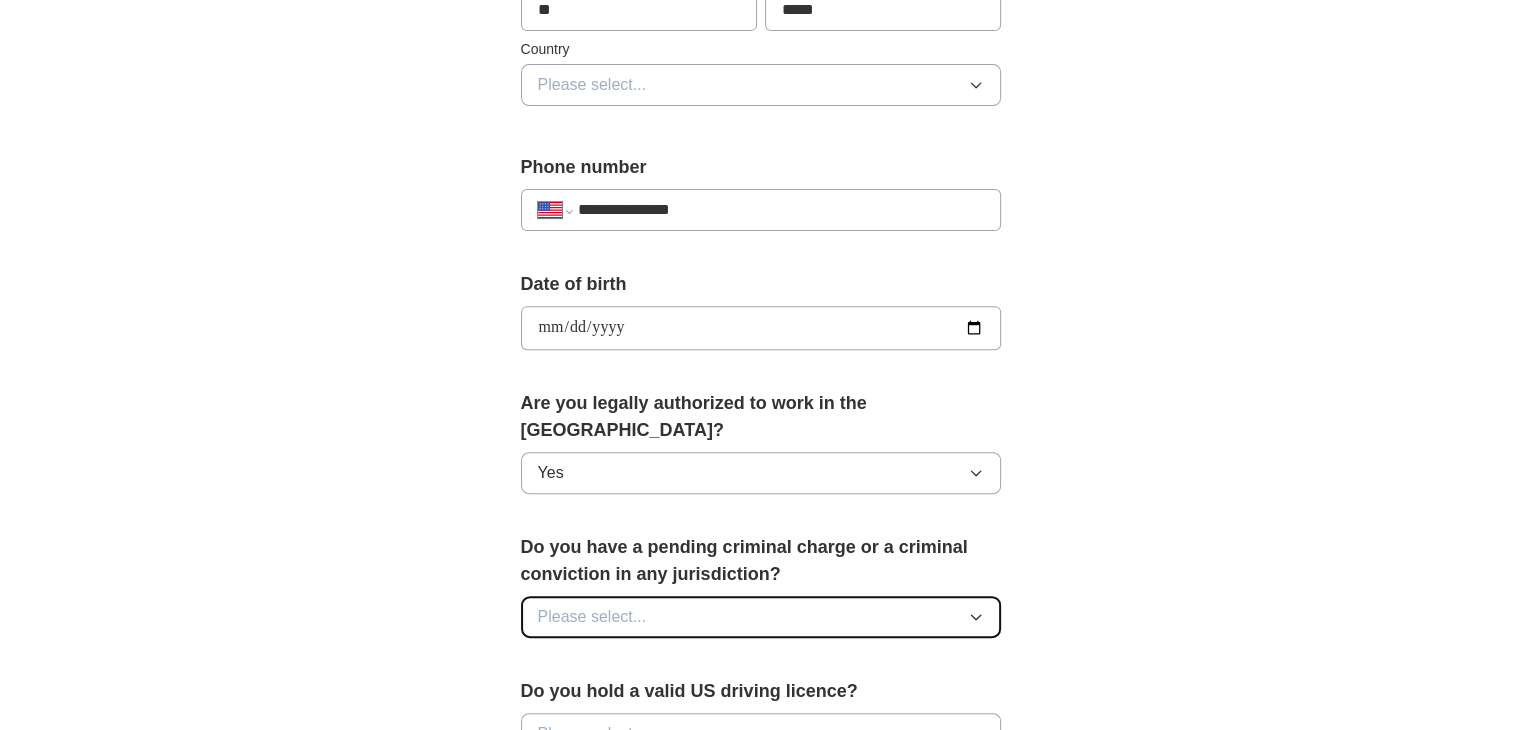 click on "Please select..." at bounding box center [761, 617] 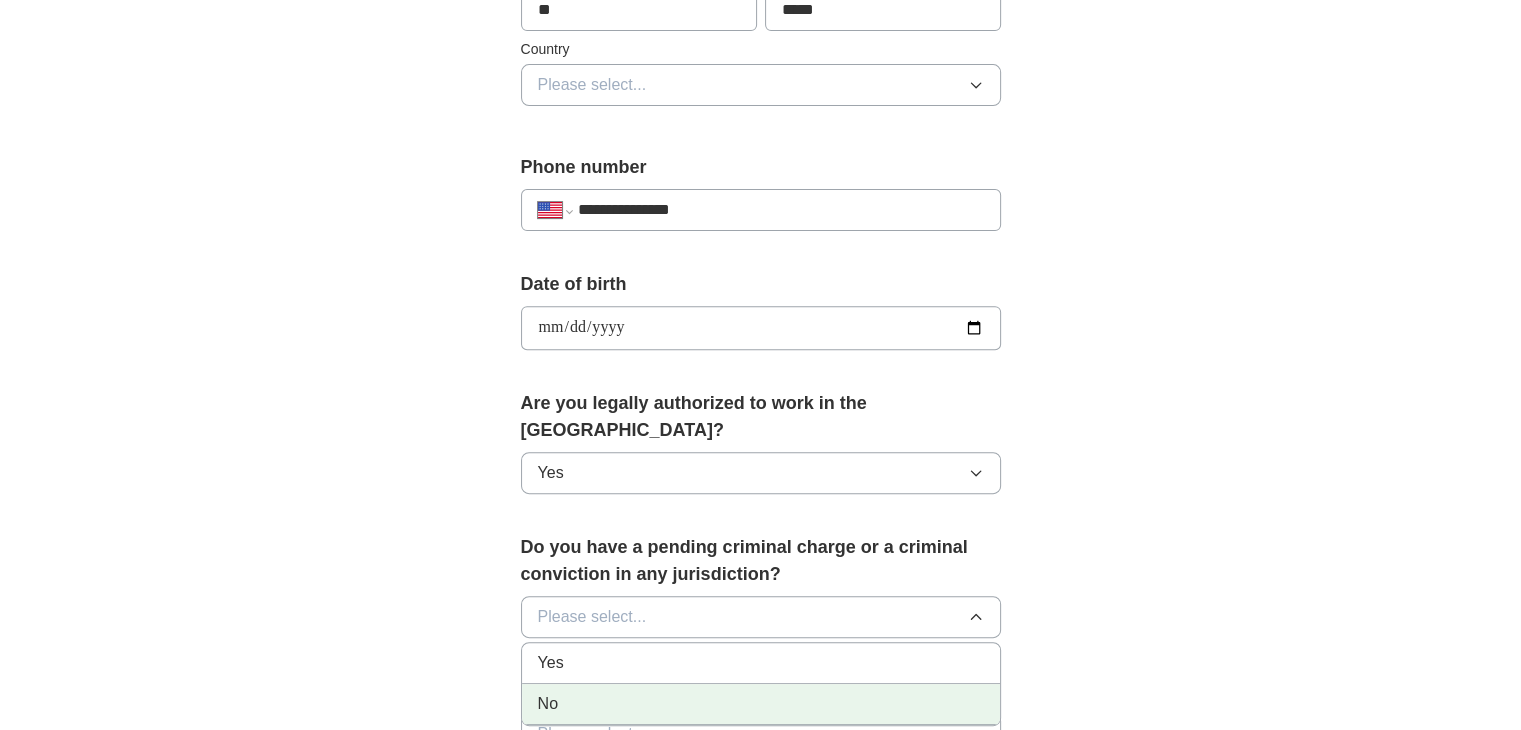 click on "No" at bounding box center (548, 704) 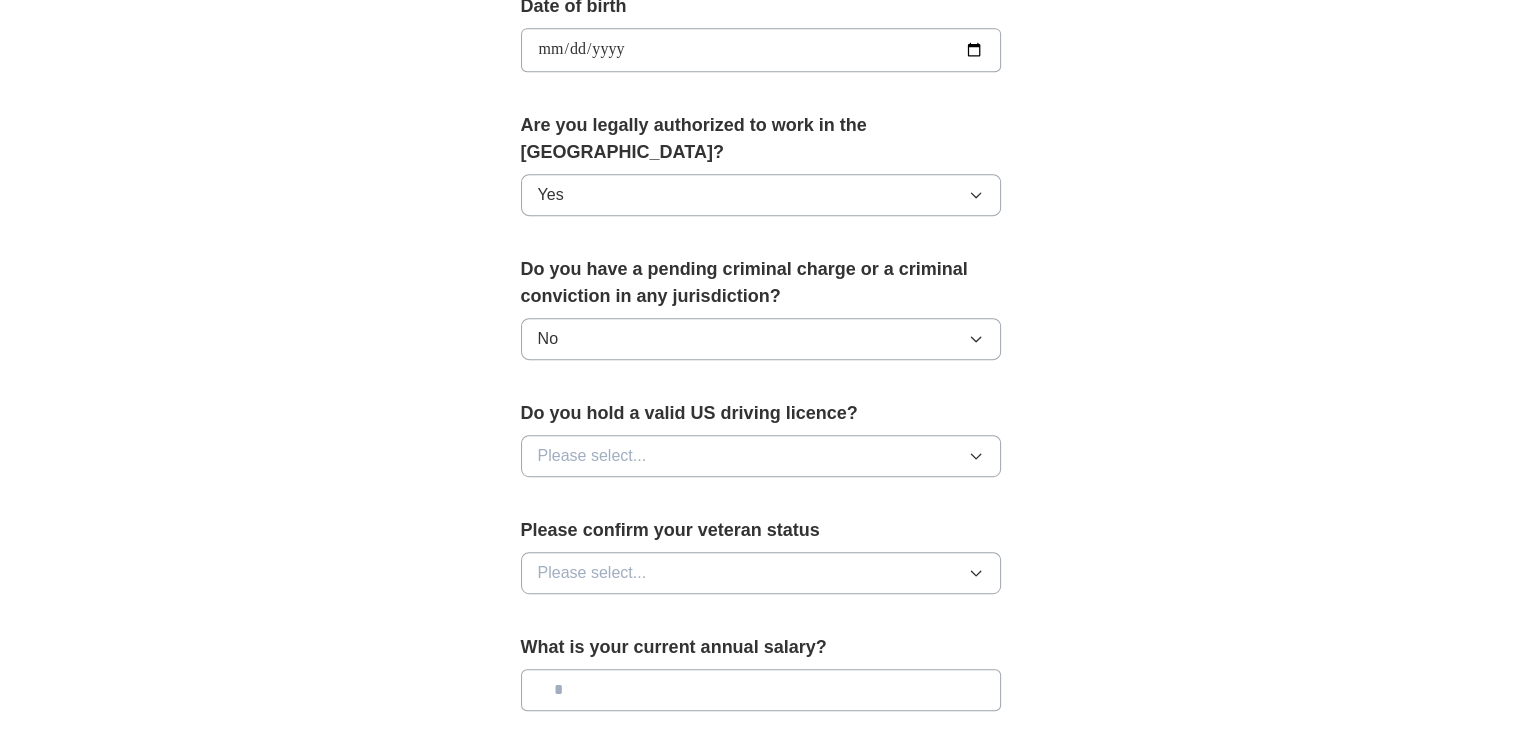 scroll, scrollTop: 951, scrollLeft: 0, axis: vertical 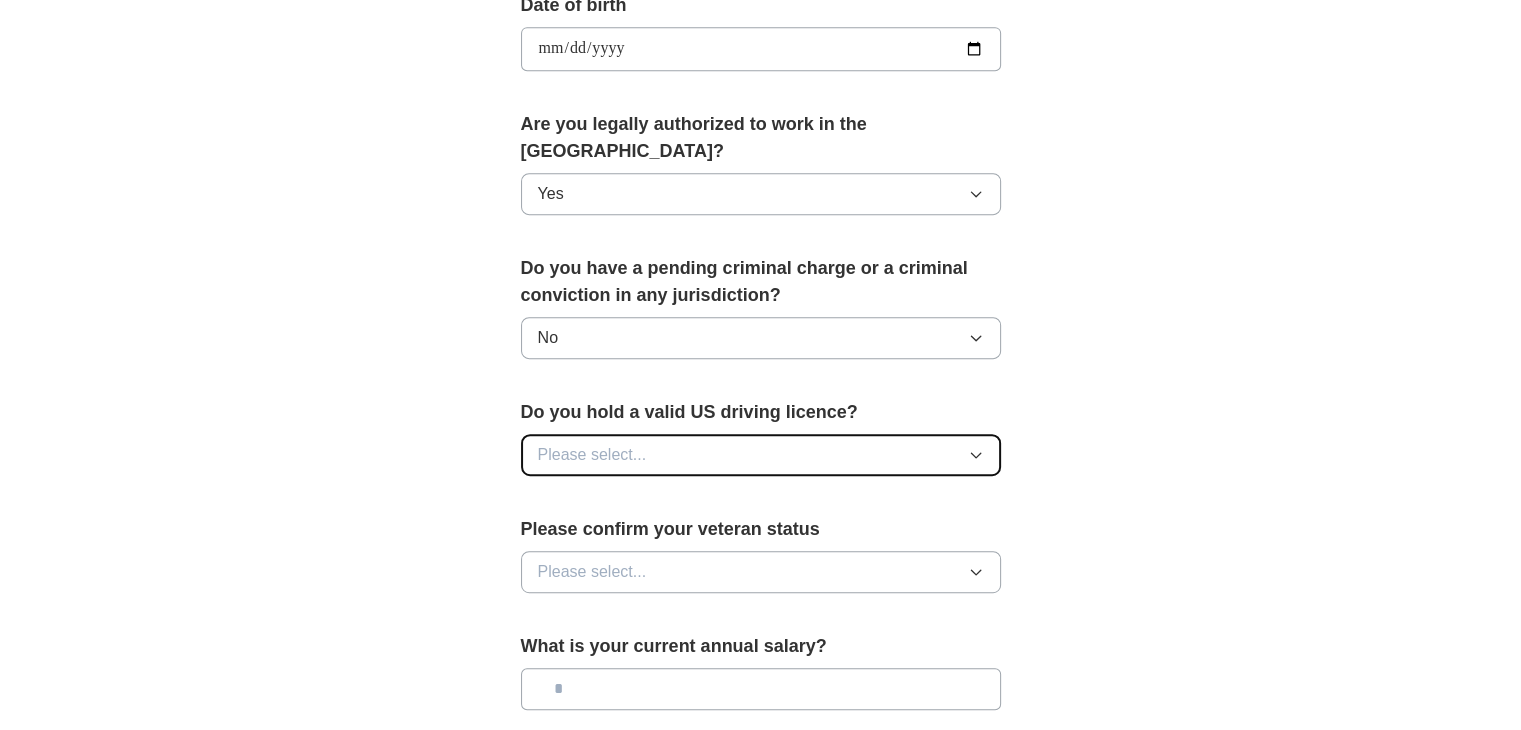 click on "Please select..." at bounding box center (592, 455) 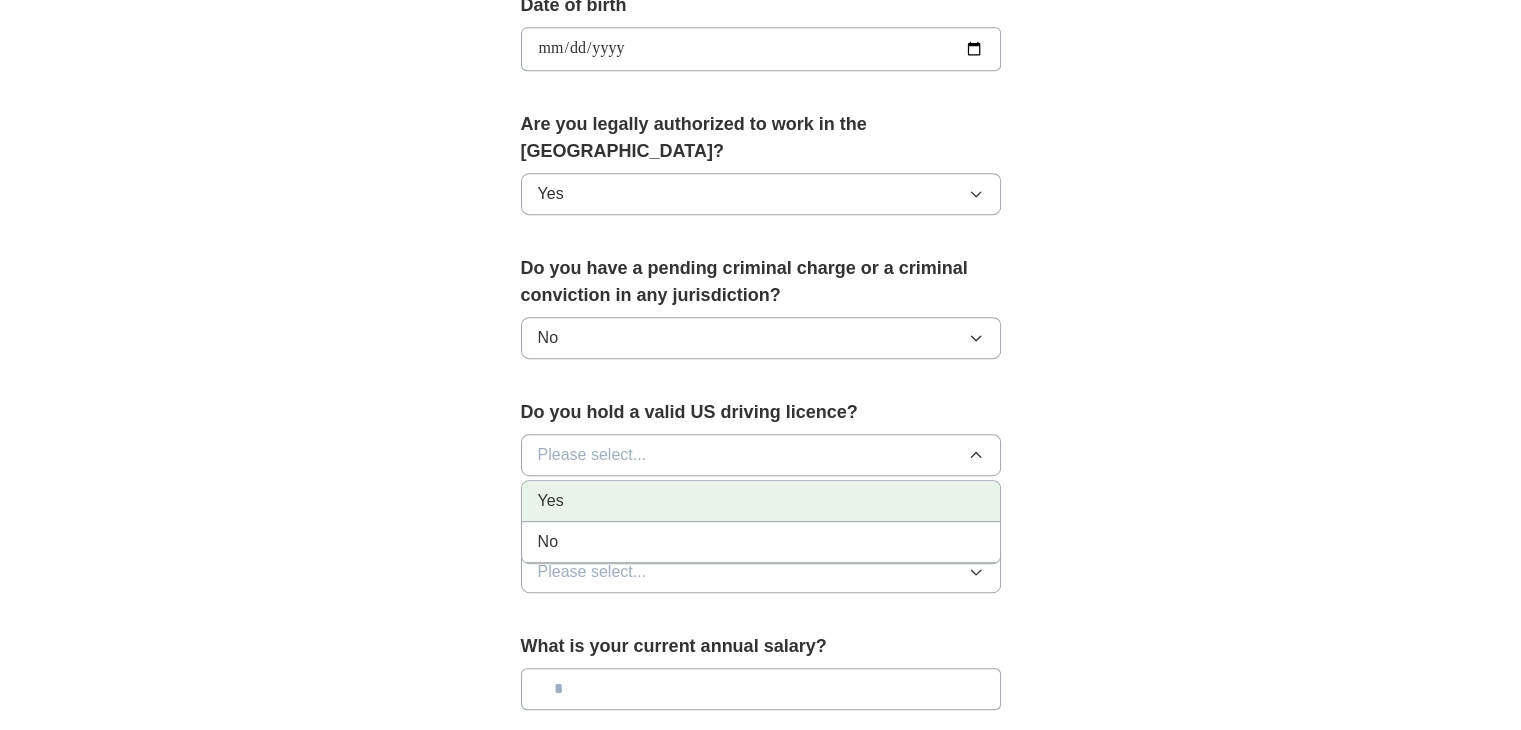 click on "Yes" at bounding box center (551, 501) 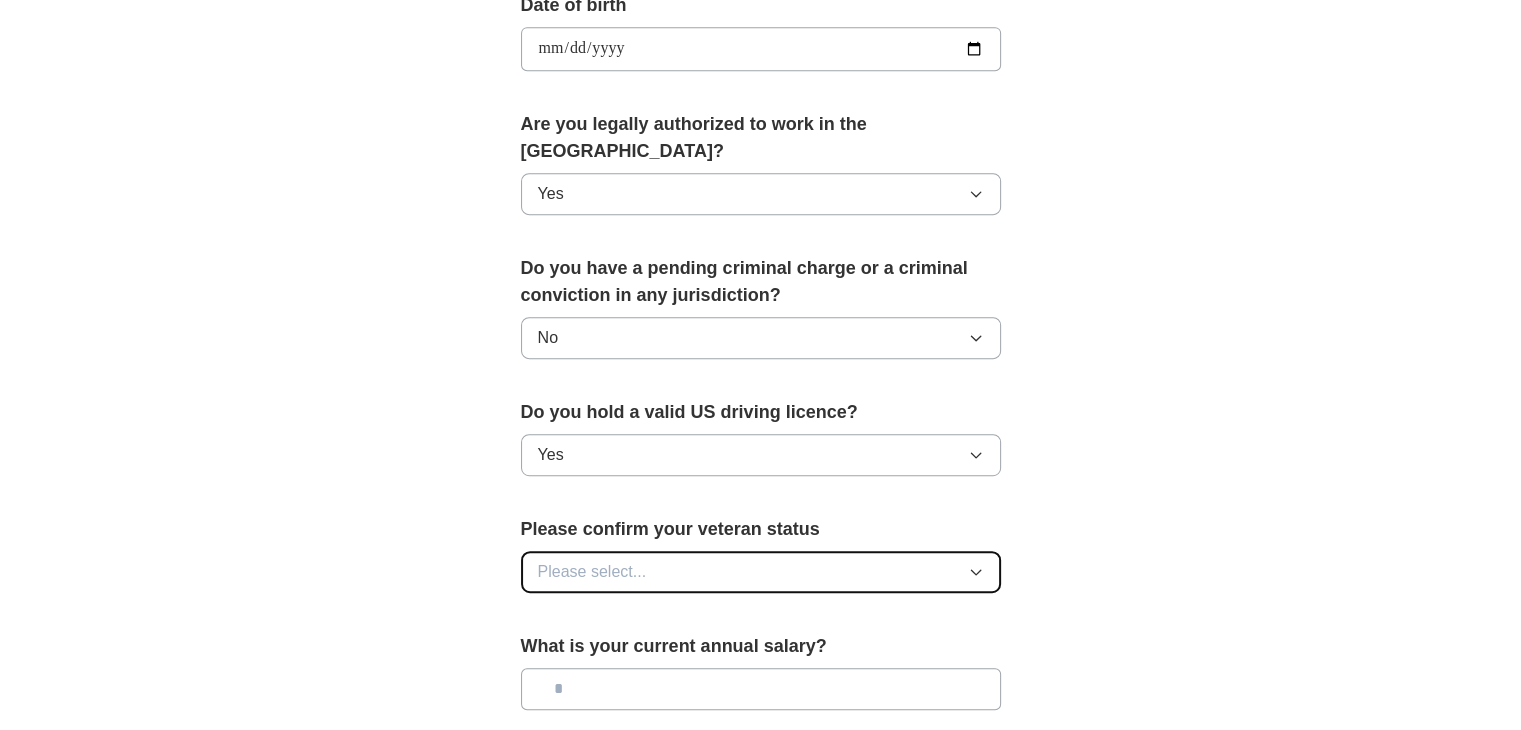 click on "Please select..." at bounding box center [592, 572] 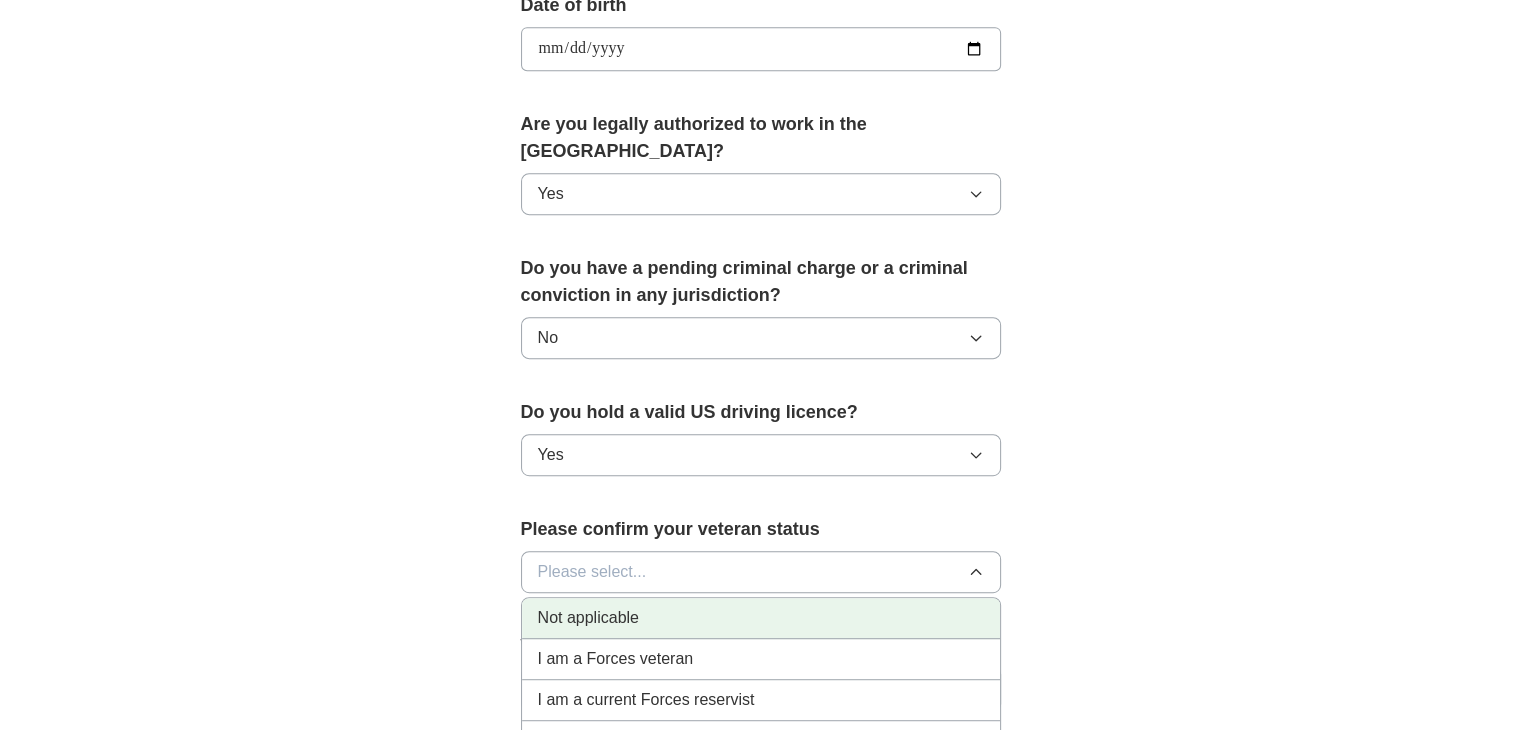 click on "Not applicable" at bounding box center (588, 618) 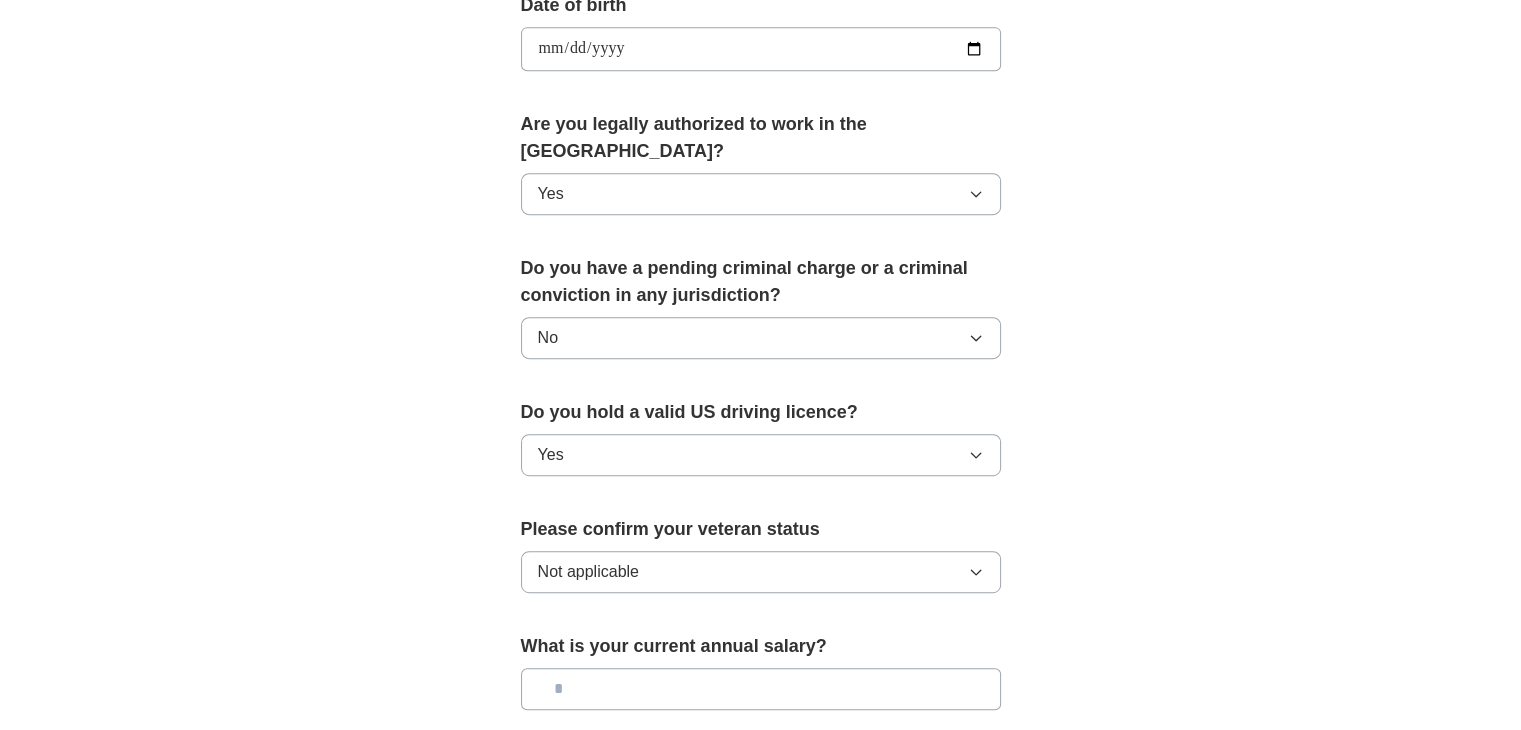 click at bounding box center (761, 689) 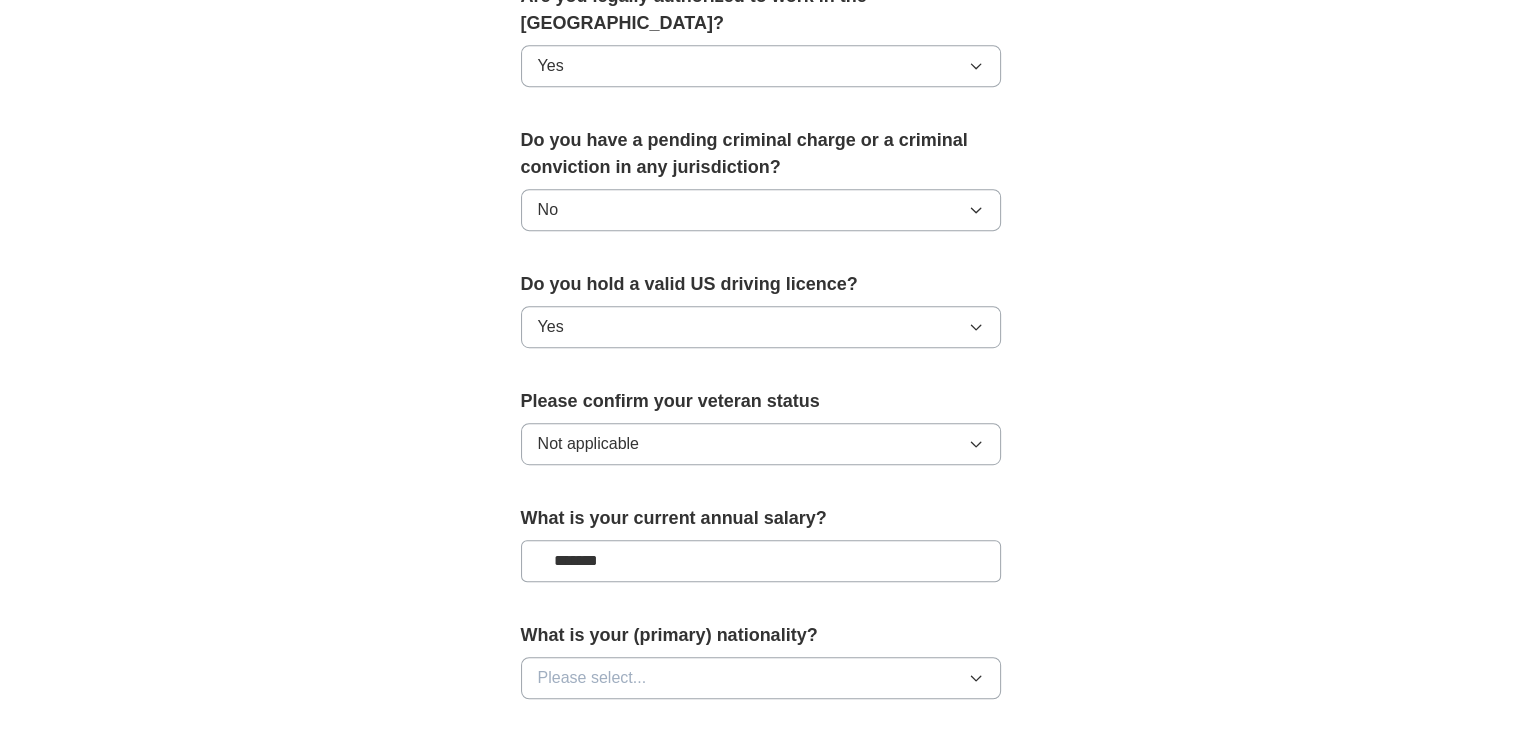 scroll, scrollTop: 1104, scrollLeft: 0, axis: vertical 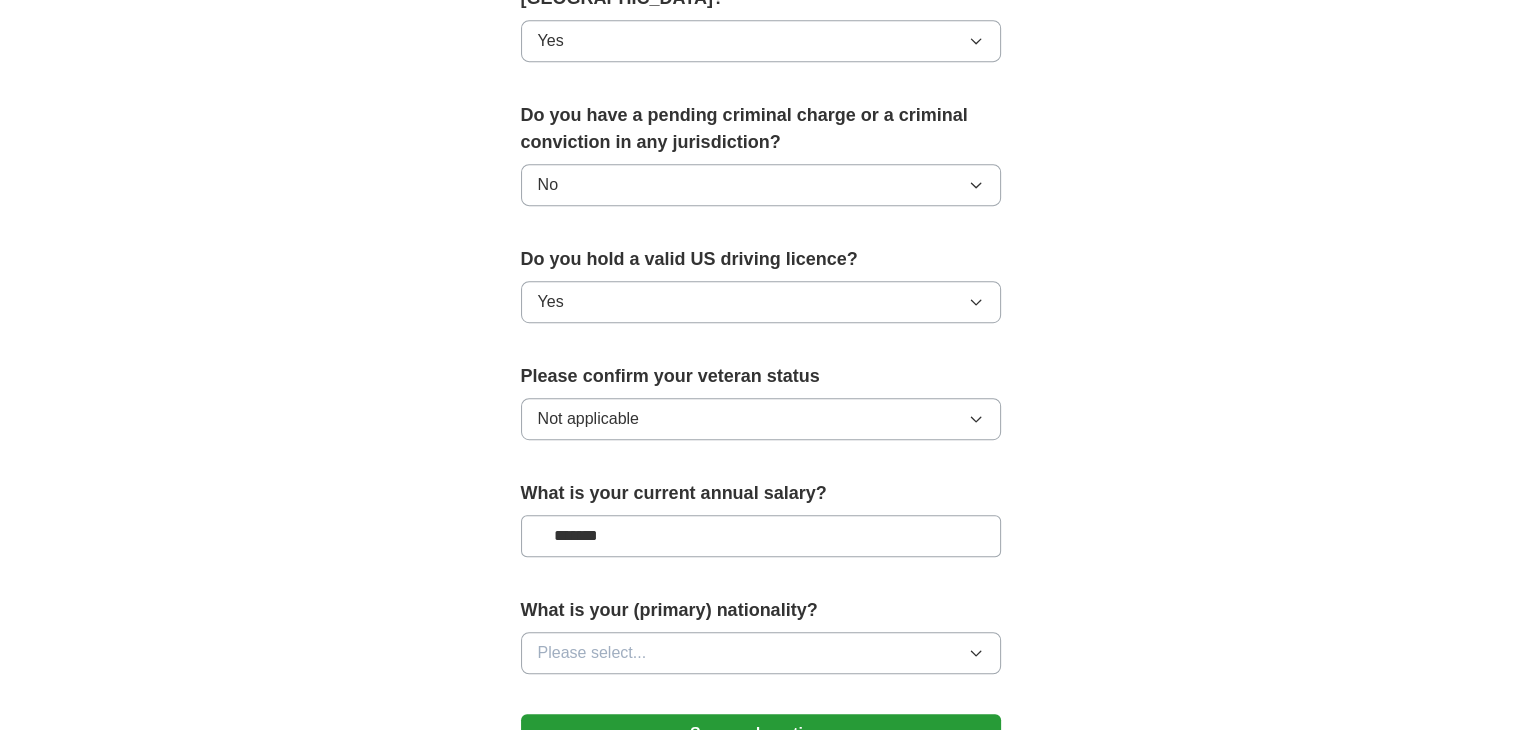 click on "*******" at bounding box center [761, 536] 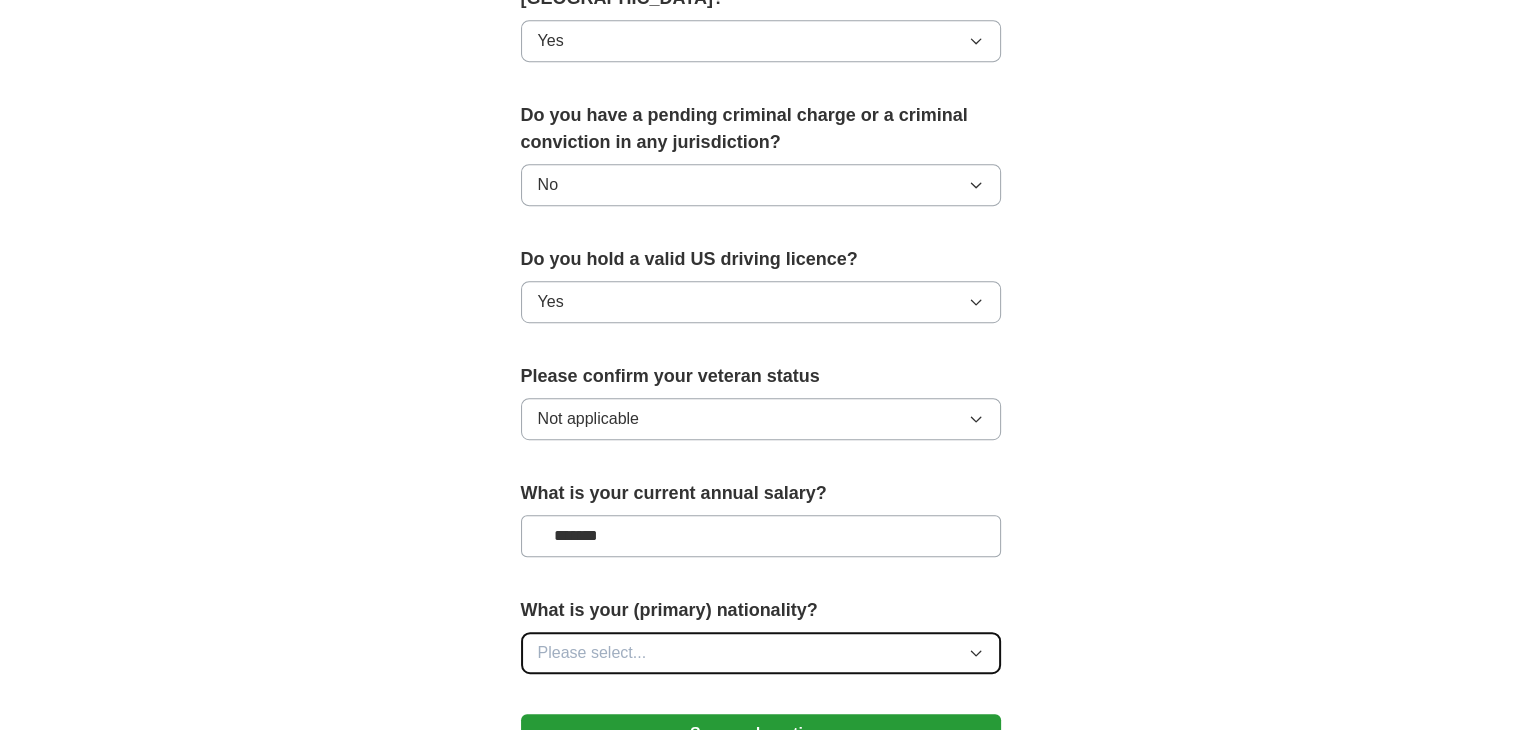 click on "Please select..." at bounding box center [592, 653] 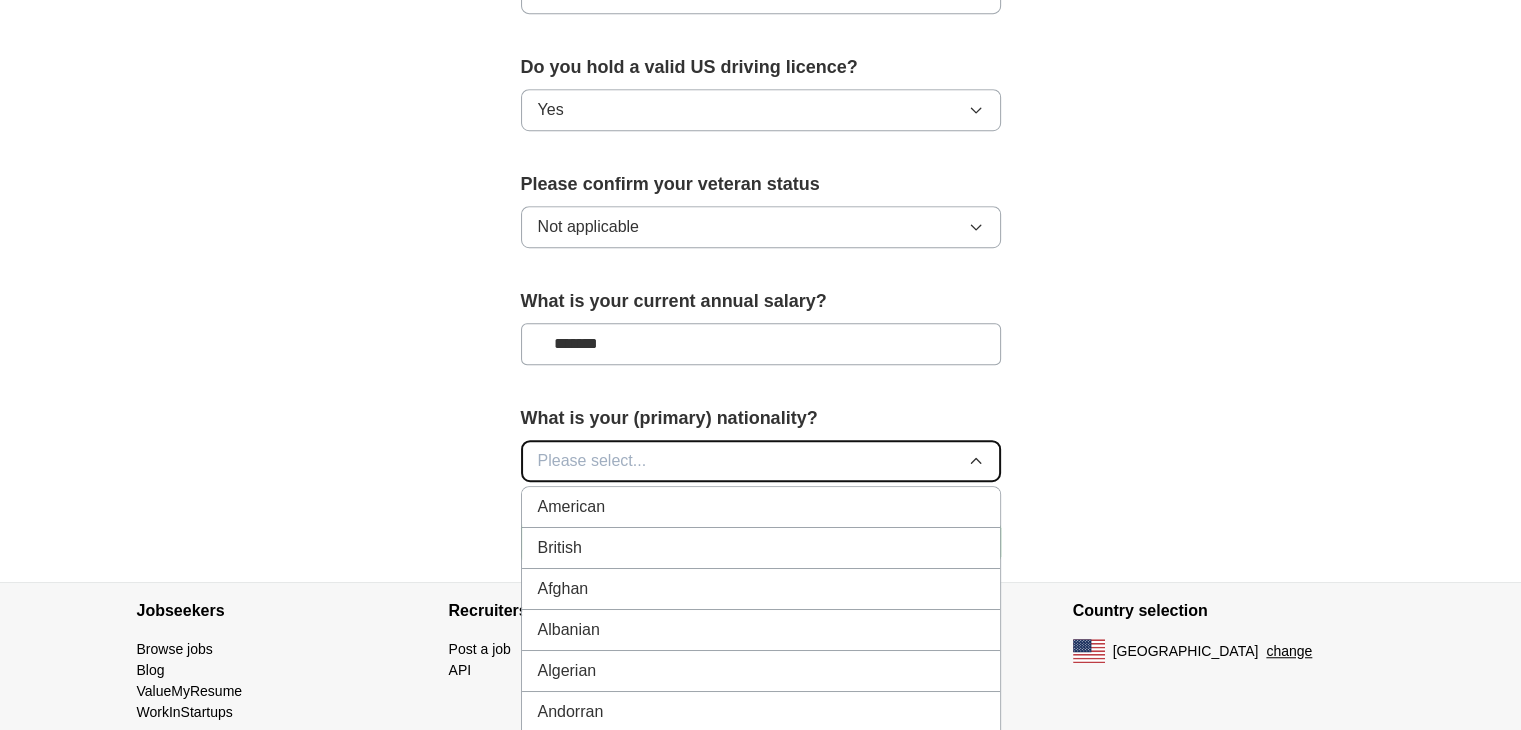 scroll, scrollTop: 1312, scrollLeft: 0, axis: vertical 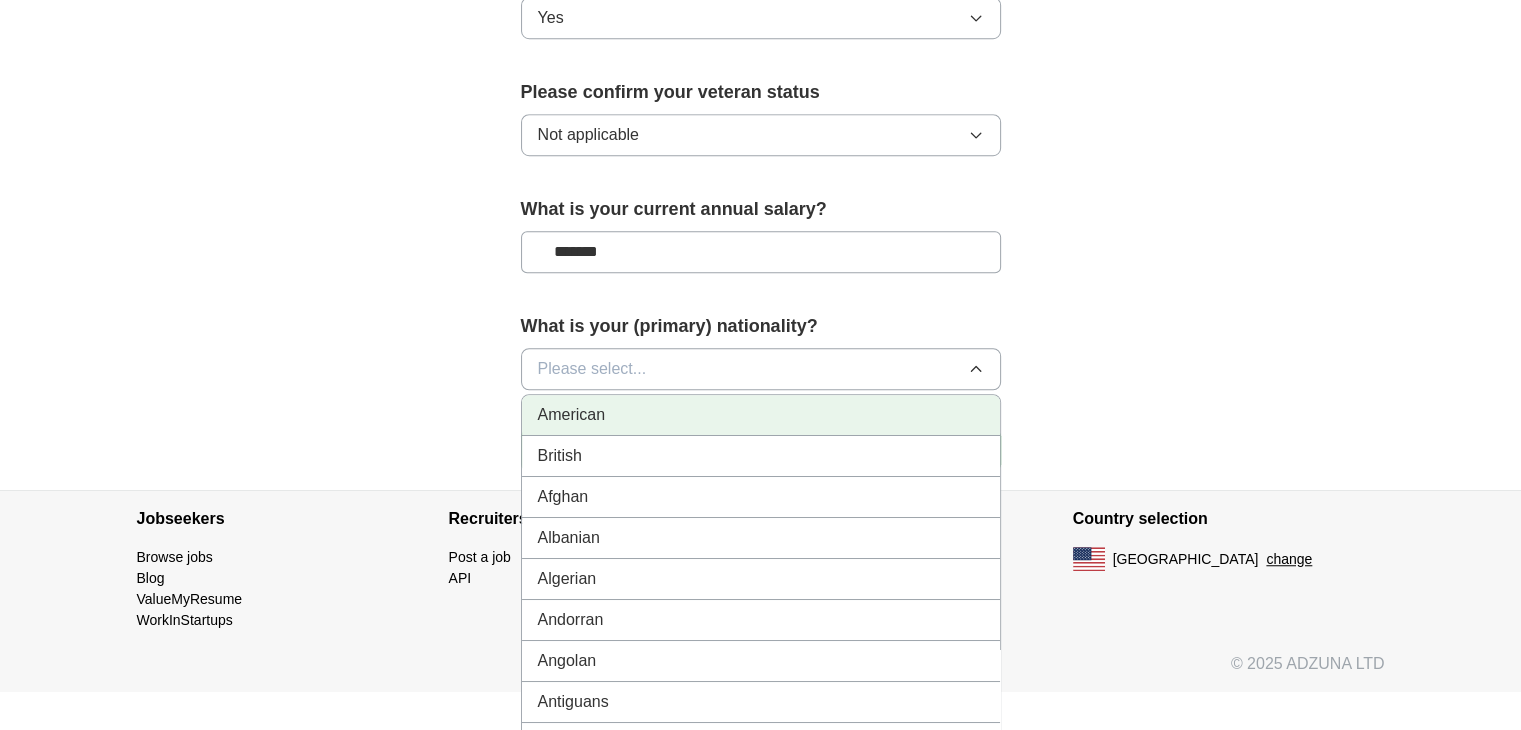 click on "American" at bounding box center [572, 415] 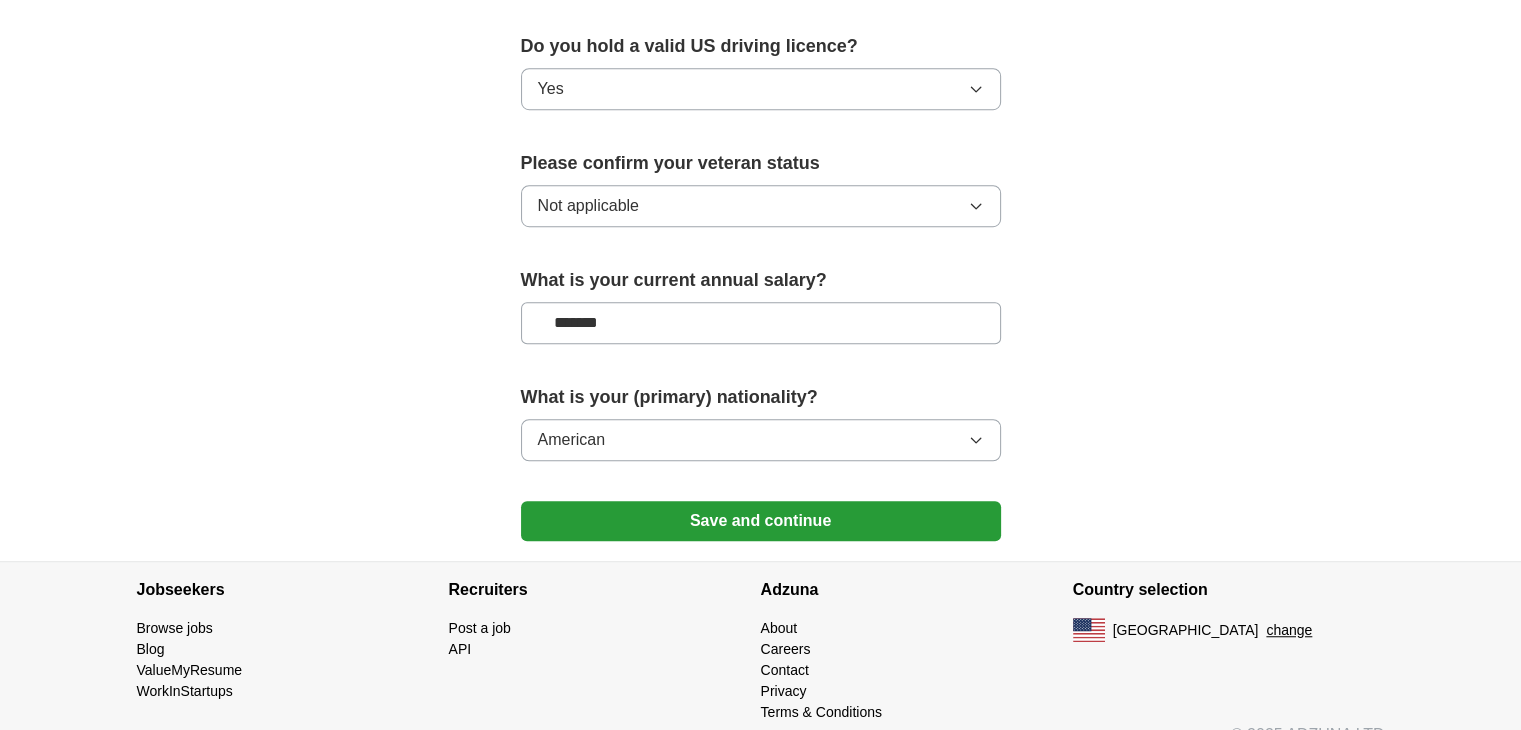 click on "**********" at bounding box center [761, -348] 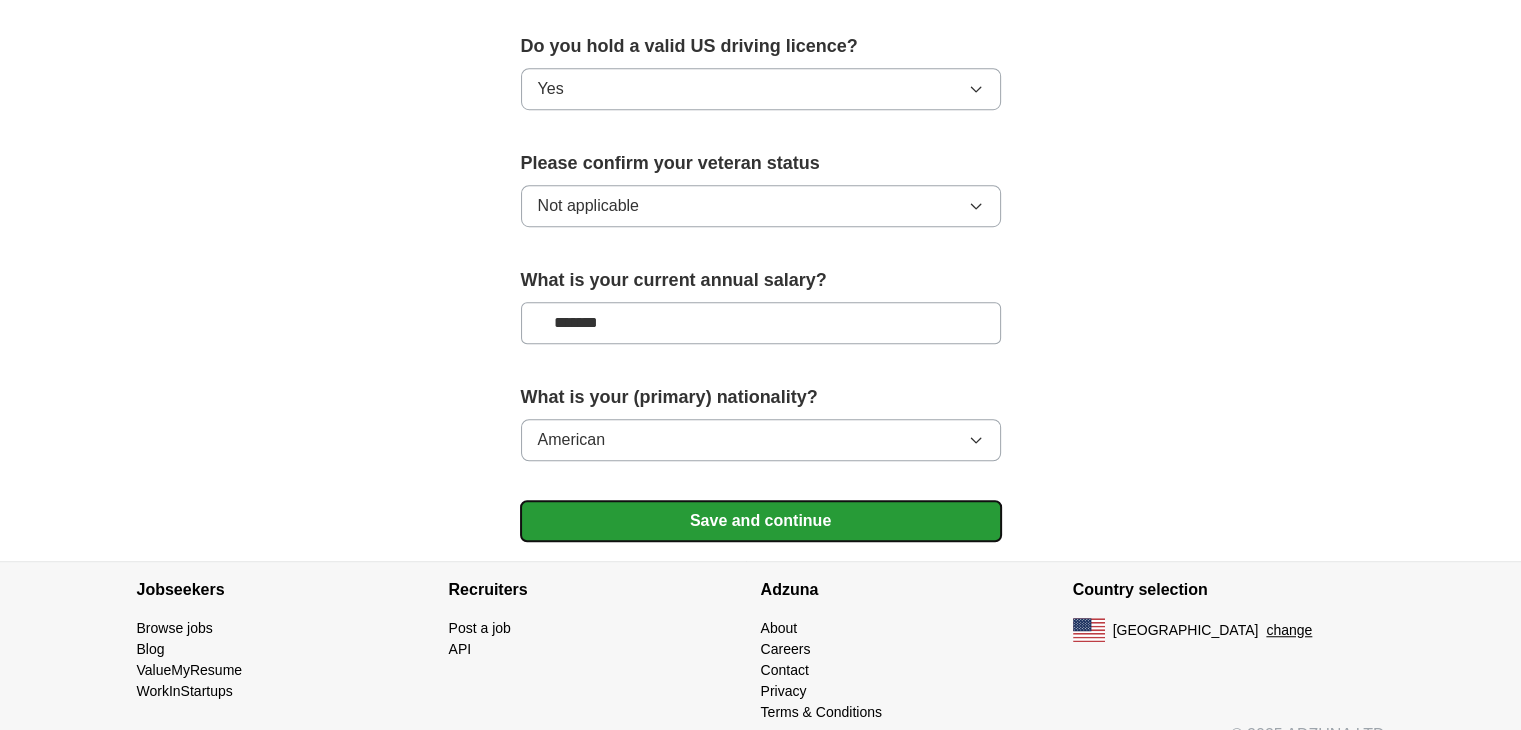 click on "Save and continue" at bounding box center (761, 521) 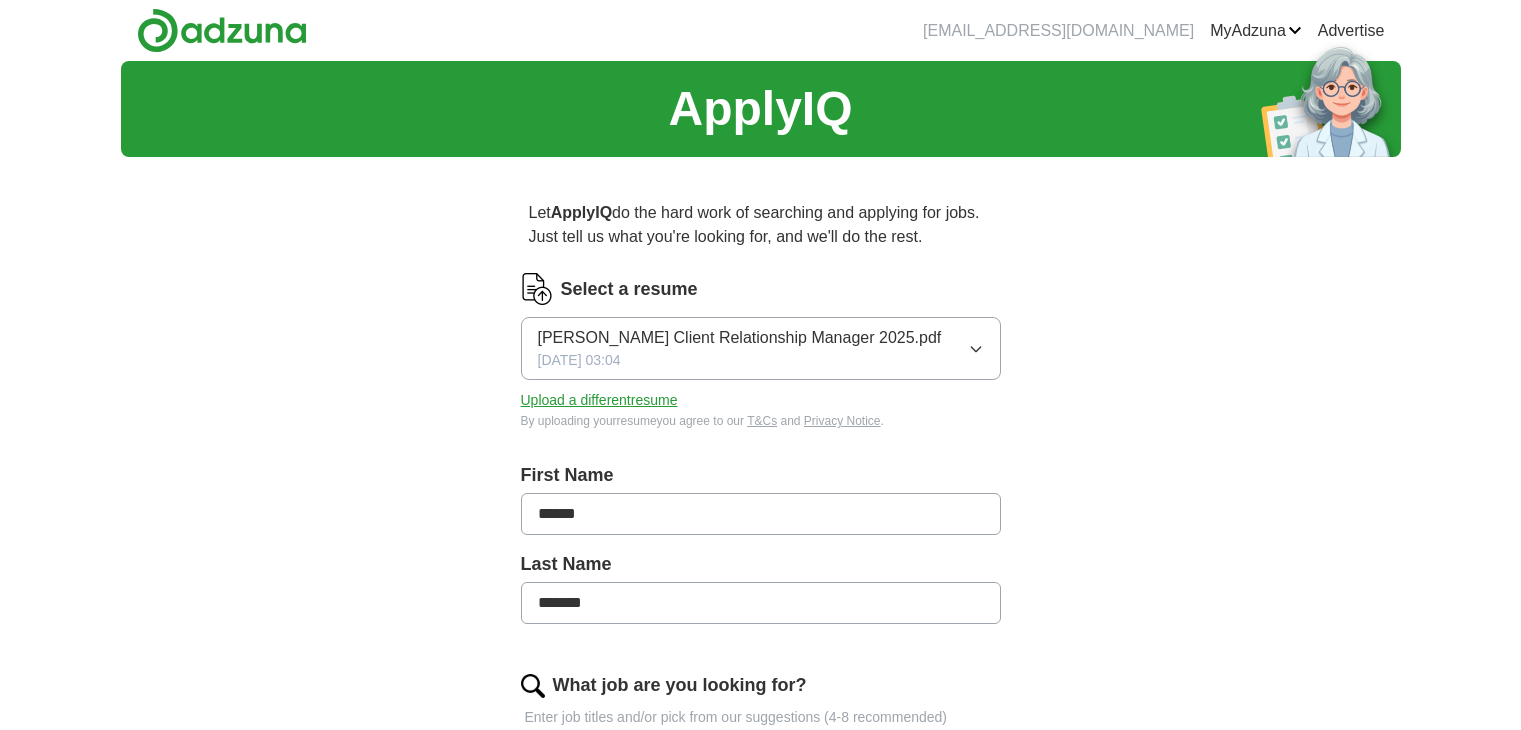 scroll, scrollTop: 0, scrollLeft: 0, axis: both 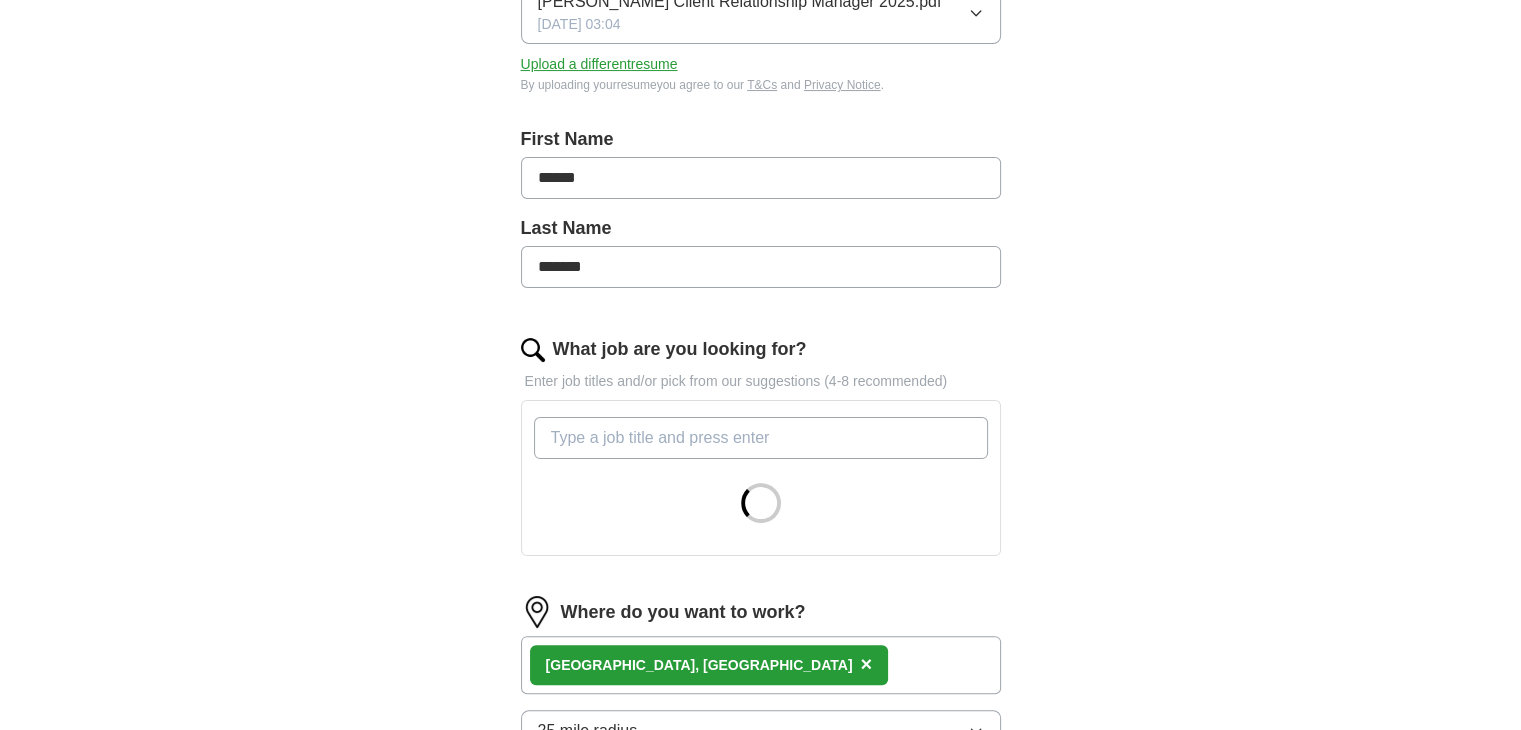 click on "What job are you looking for?" at bounding box center [761, 438] 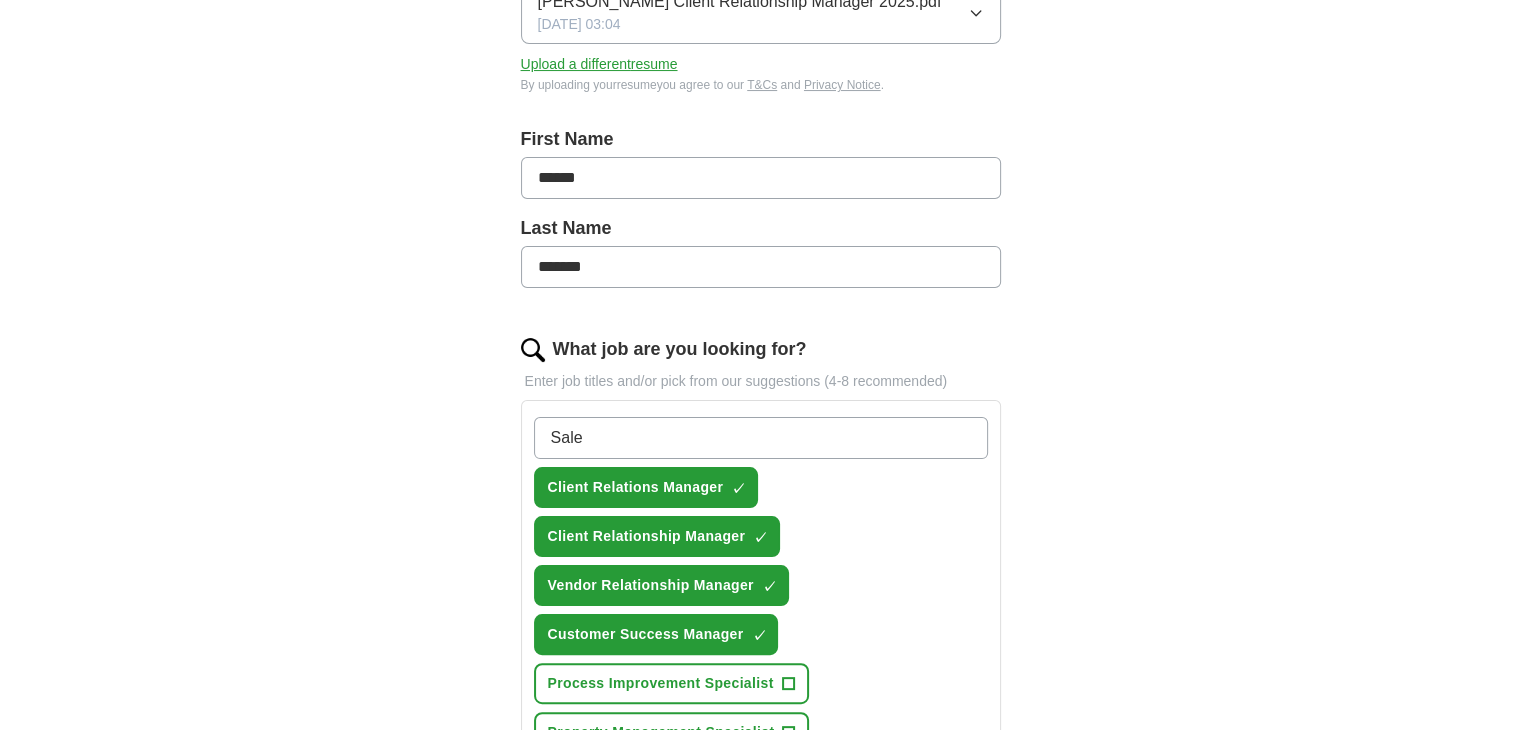 type on "Sales" 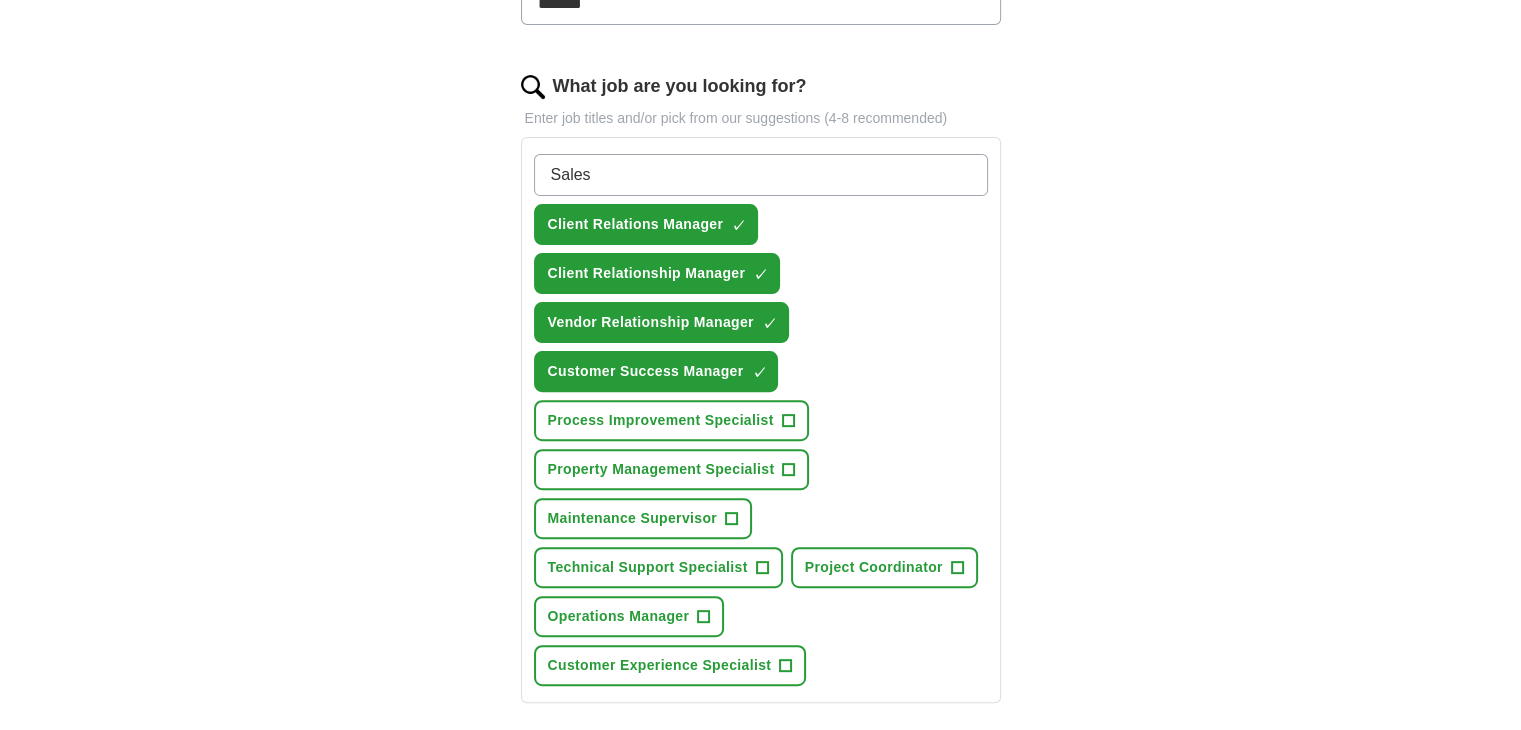 scroll, scrollTop: 606, scrollLeft: 0, axis: vertical 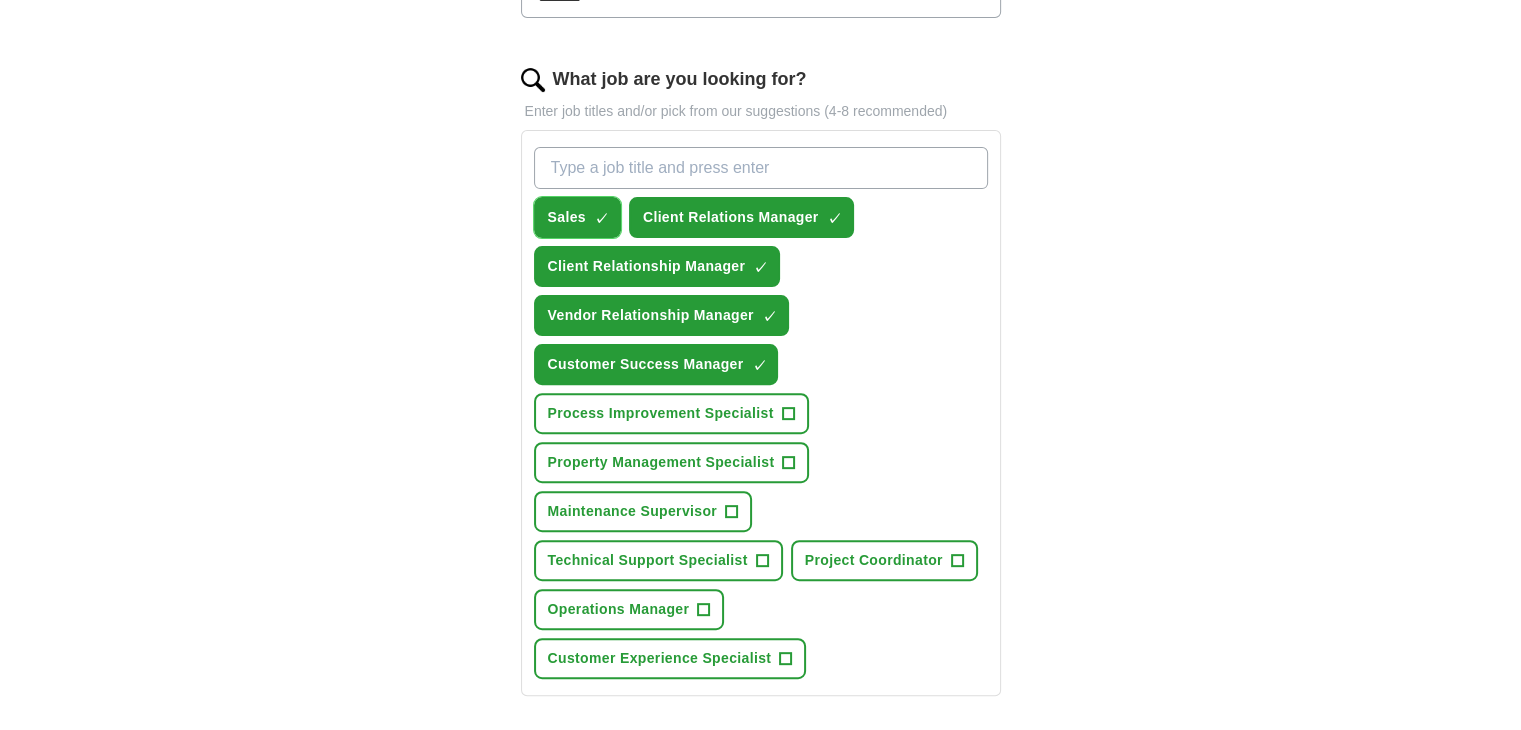 click on "×" at bounding box center [0, 0] 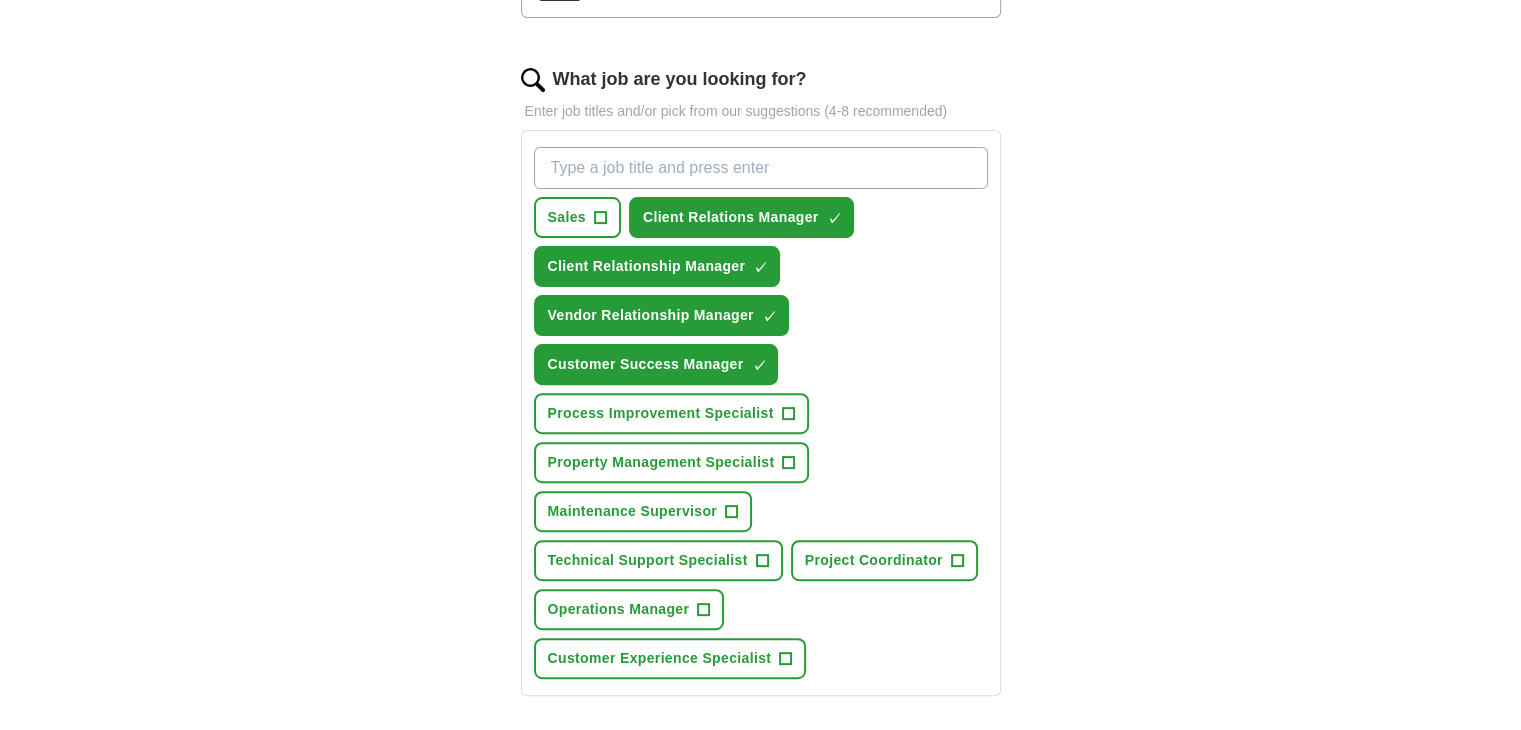 click on "What job are you looking for?" at bounding box center (761, 168) 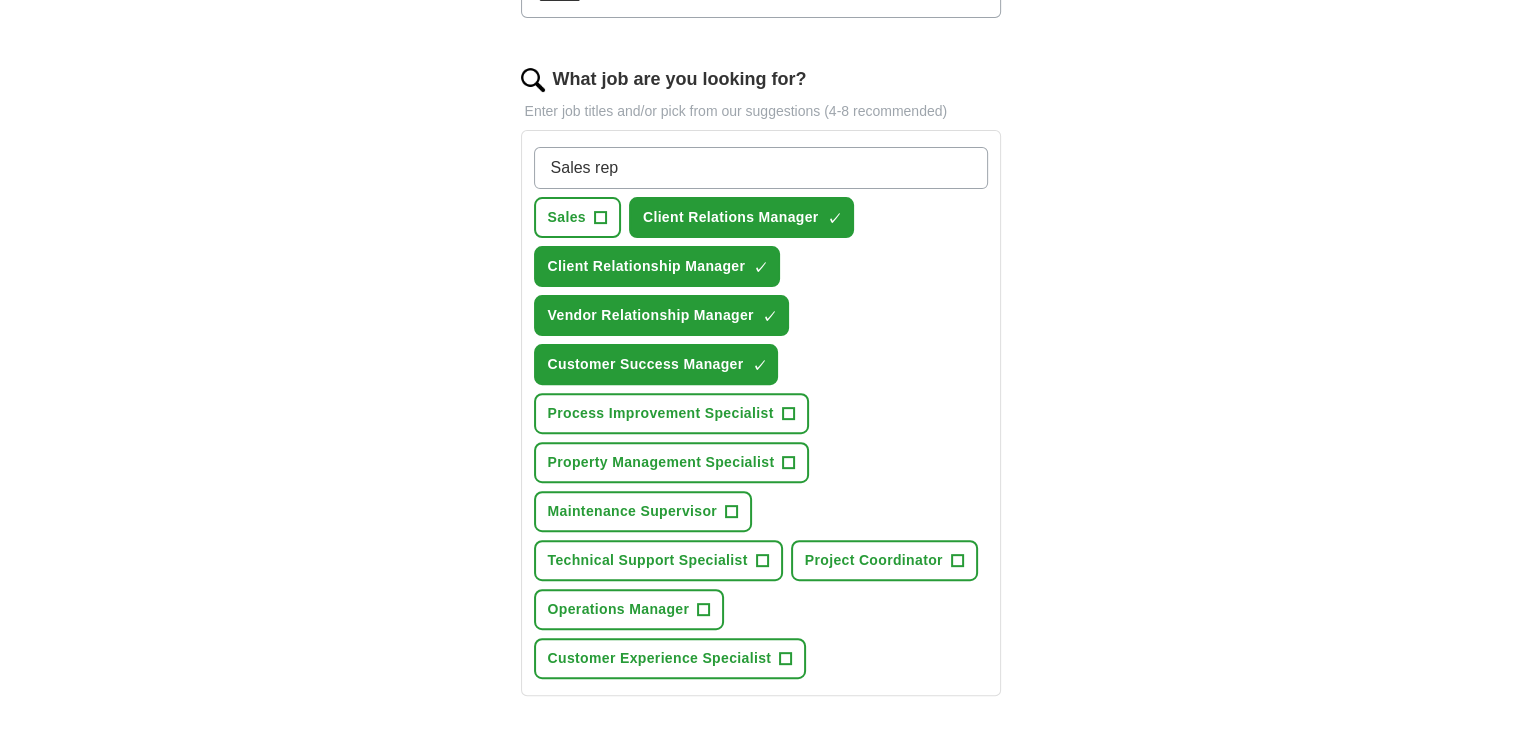 type on "Sales rep" 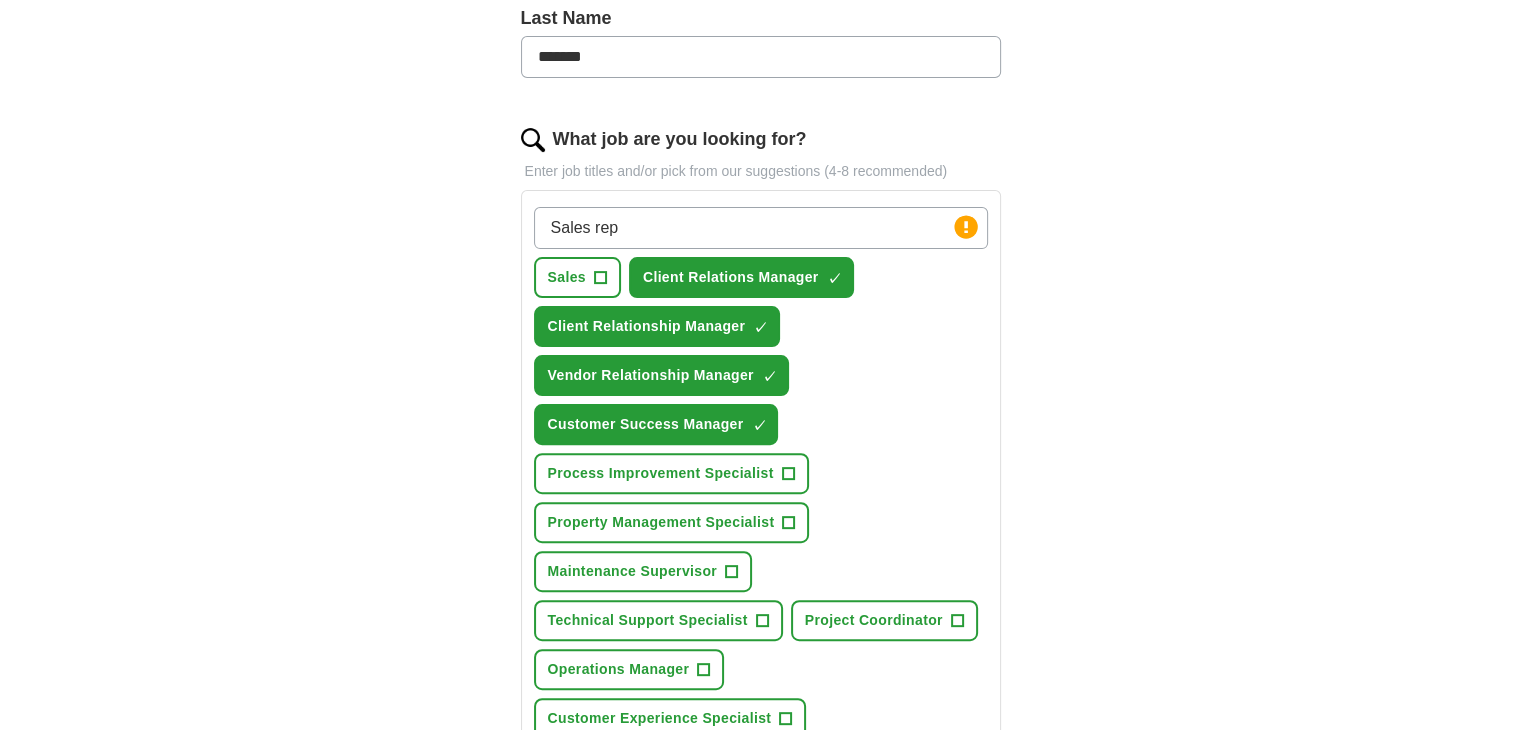 scroll, scrollTop: 536, scrollLeft: 0, axis: vertical 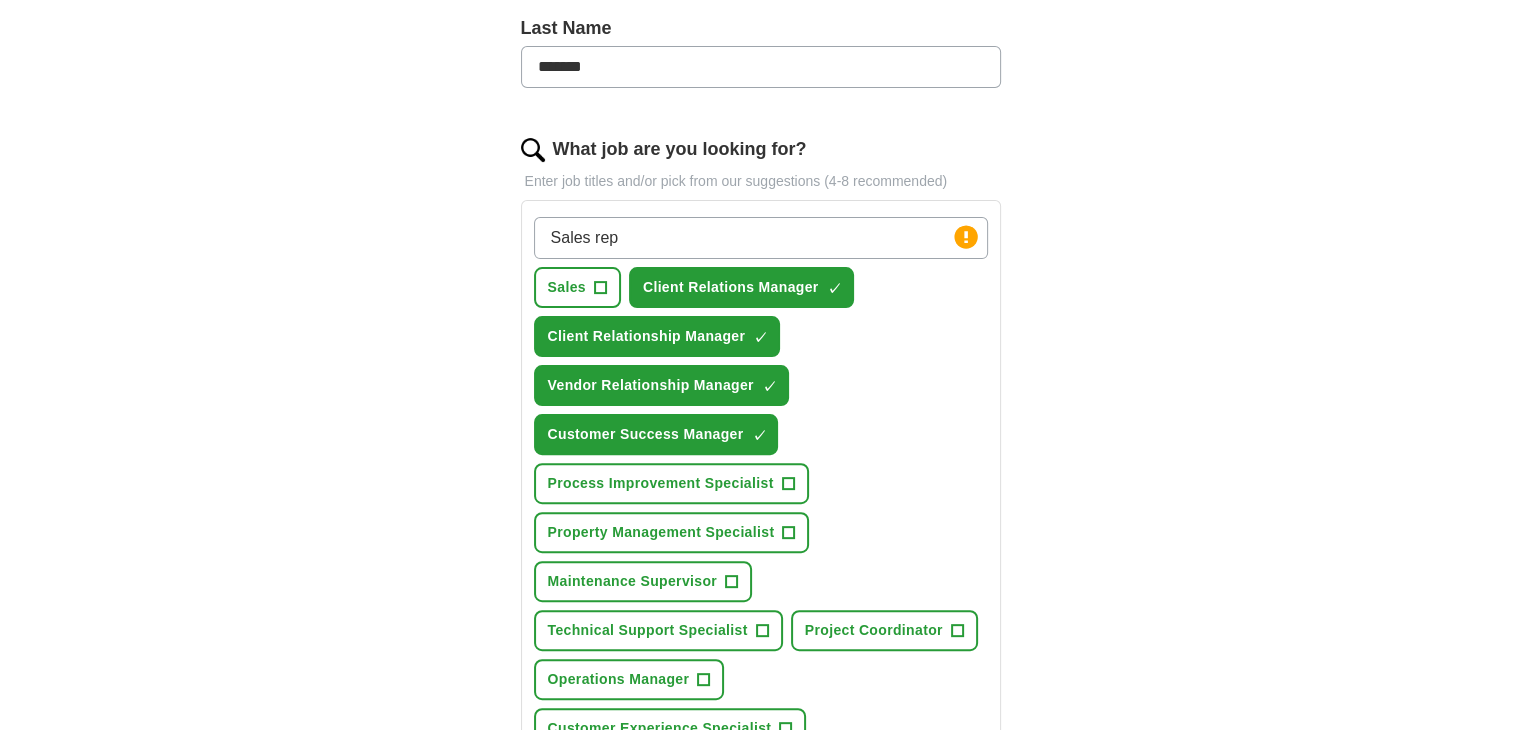 click on "Sales rep" at bounding box center (761, 238) 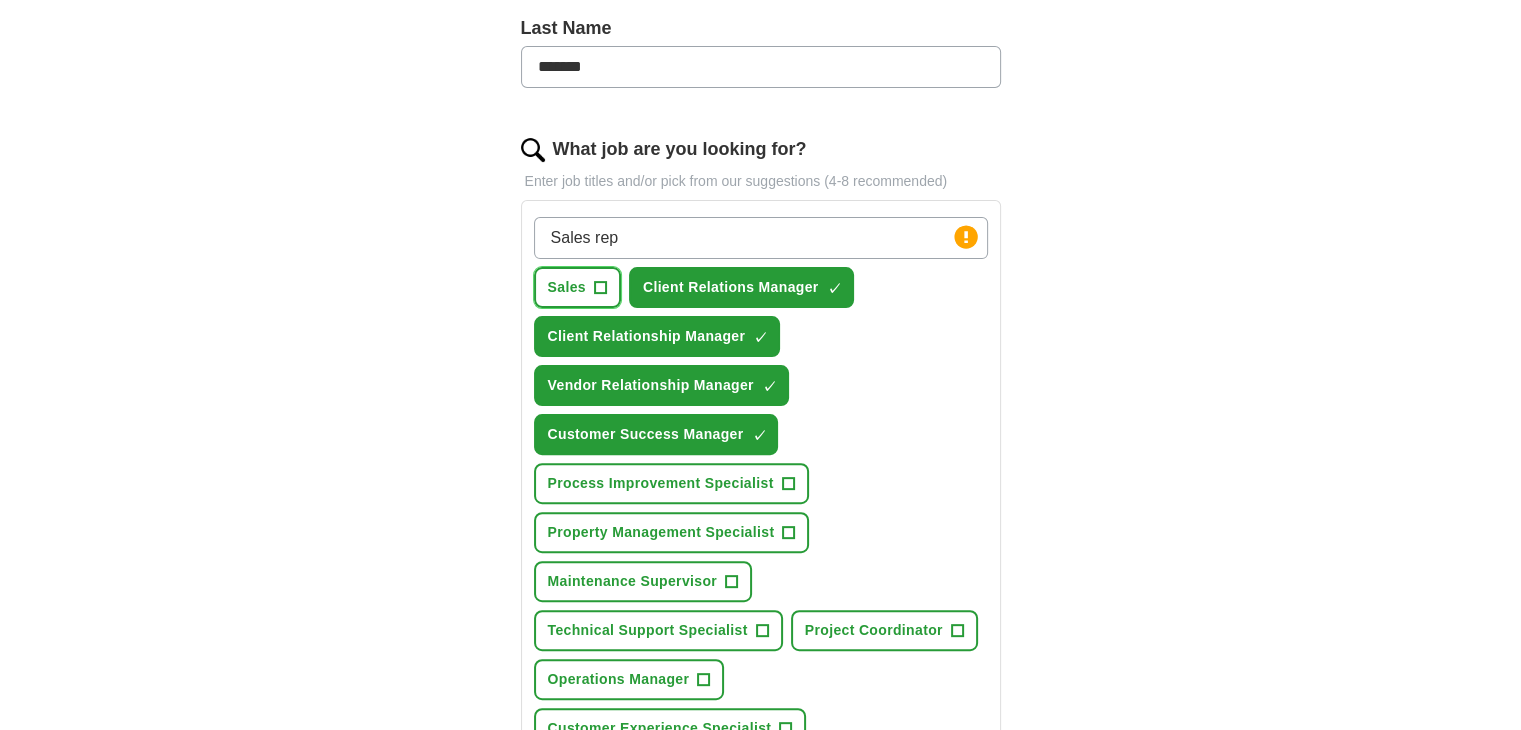 click on "Sales +" at bounding box center [577, 287] 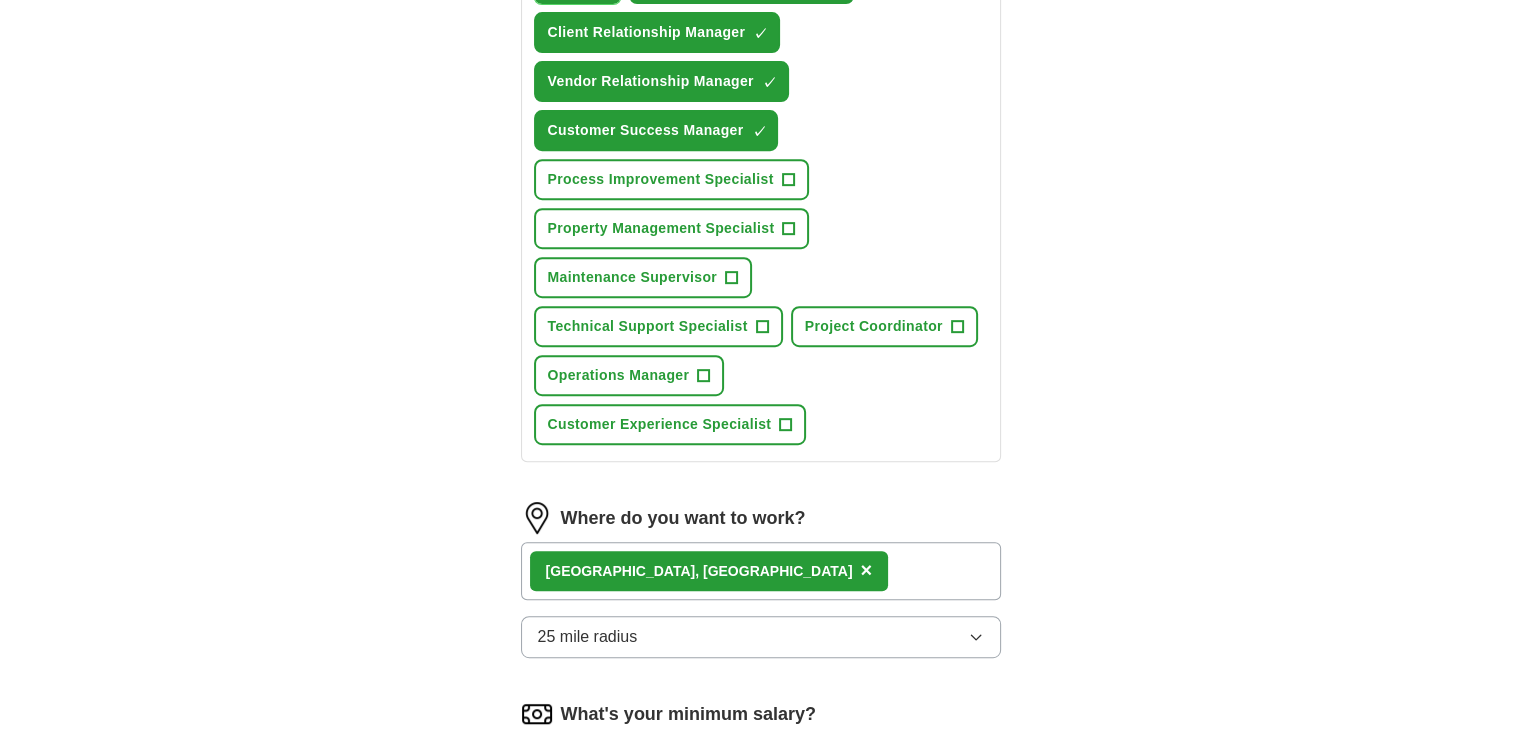 scroll, scrollTop: 1349, scrollLeft: 0, axis: vertical 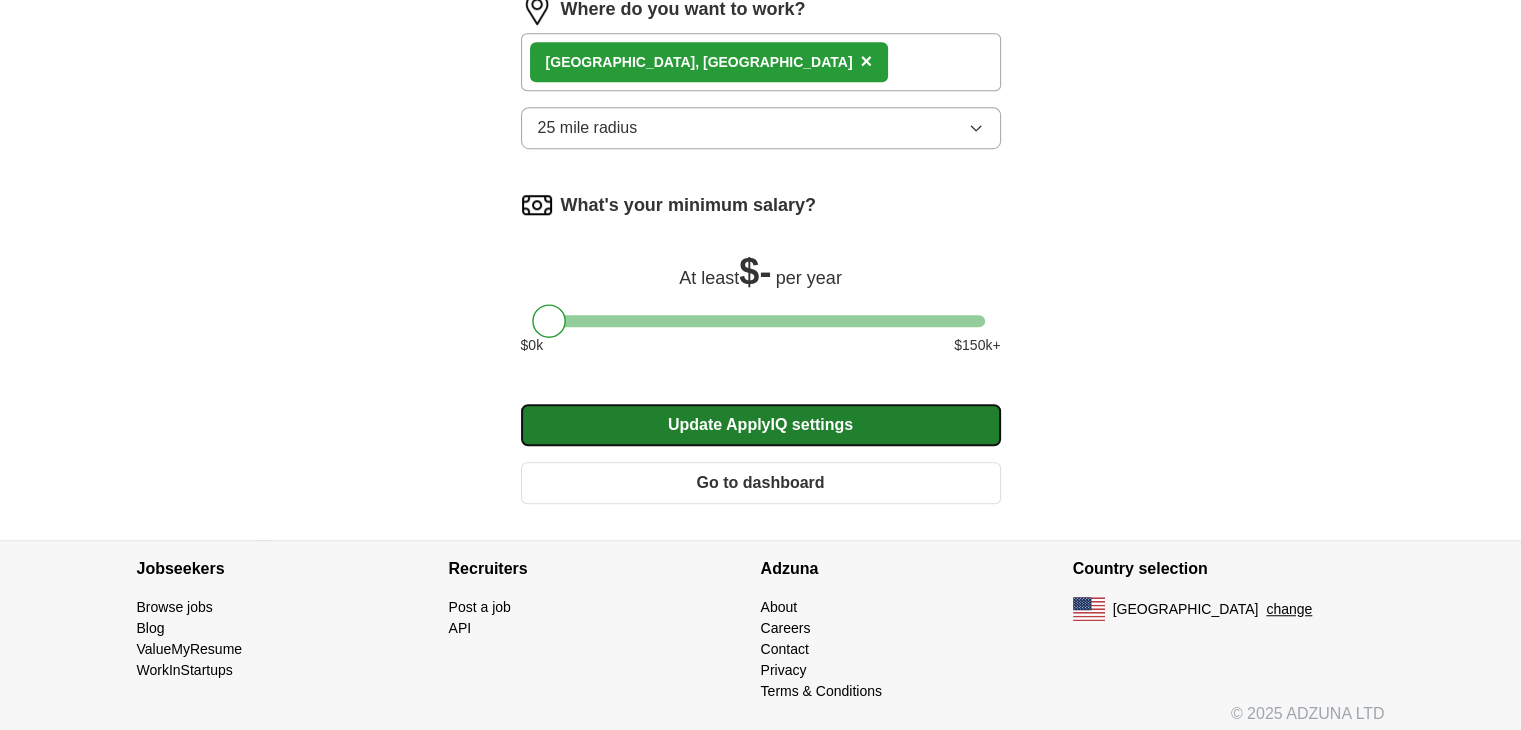 click on "Update ApplyIQ settings" at bounding box center [761, 425] 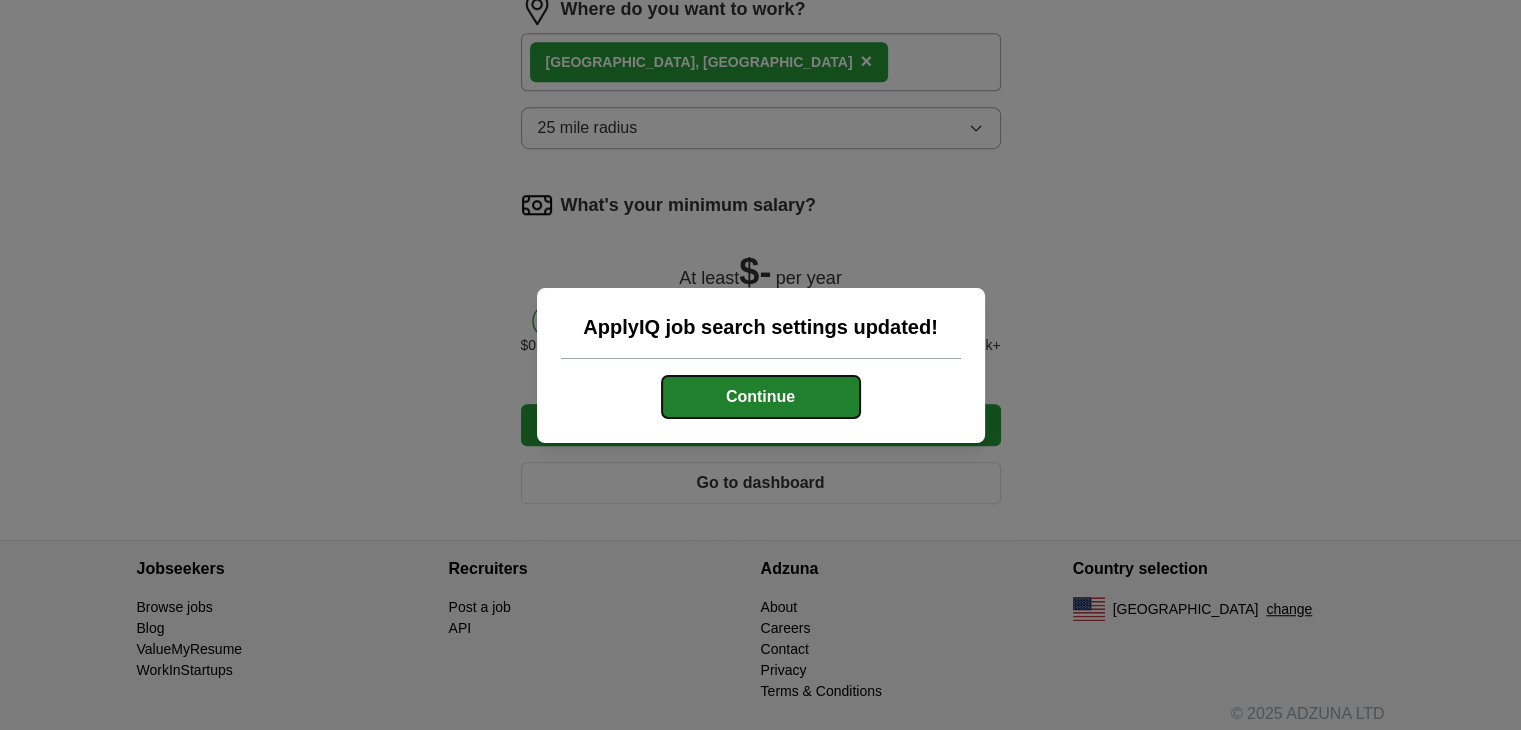 click on "Continue" at bounding box center [761, 397] 